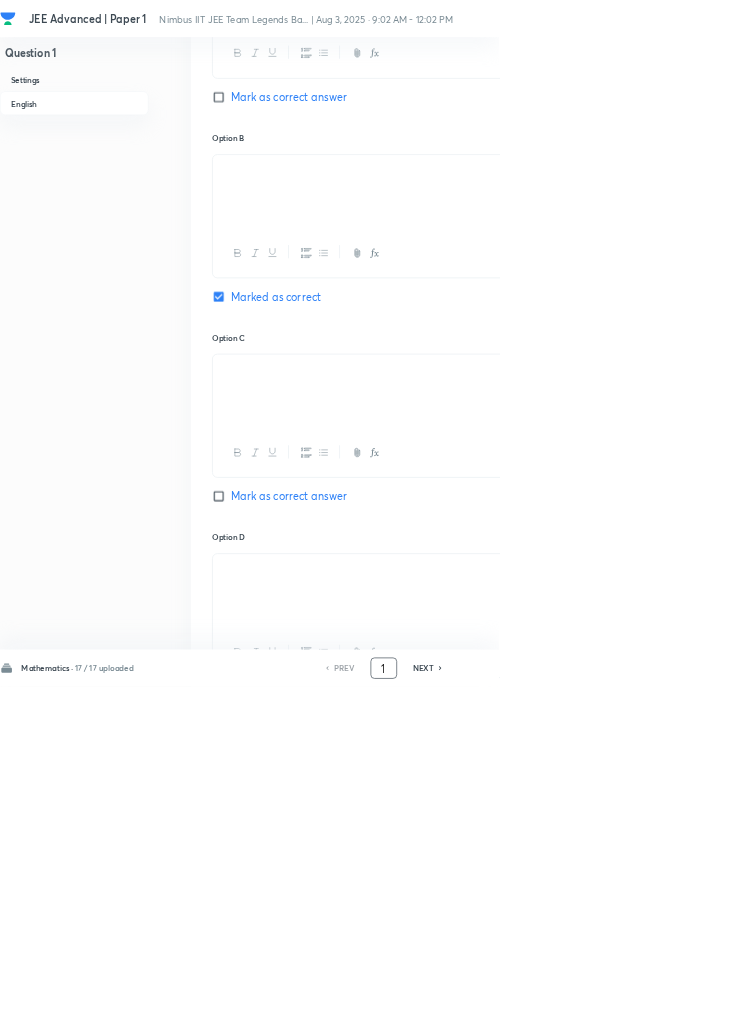 click at bounding box center [640, 1322] 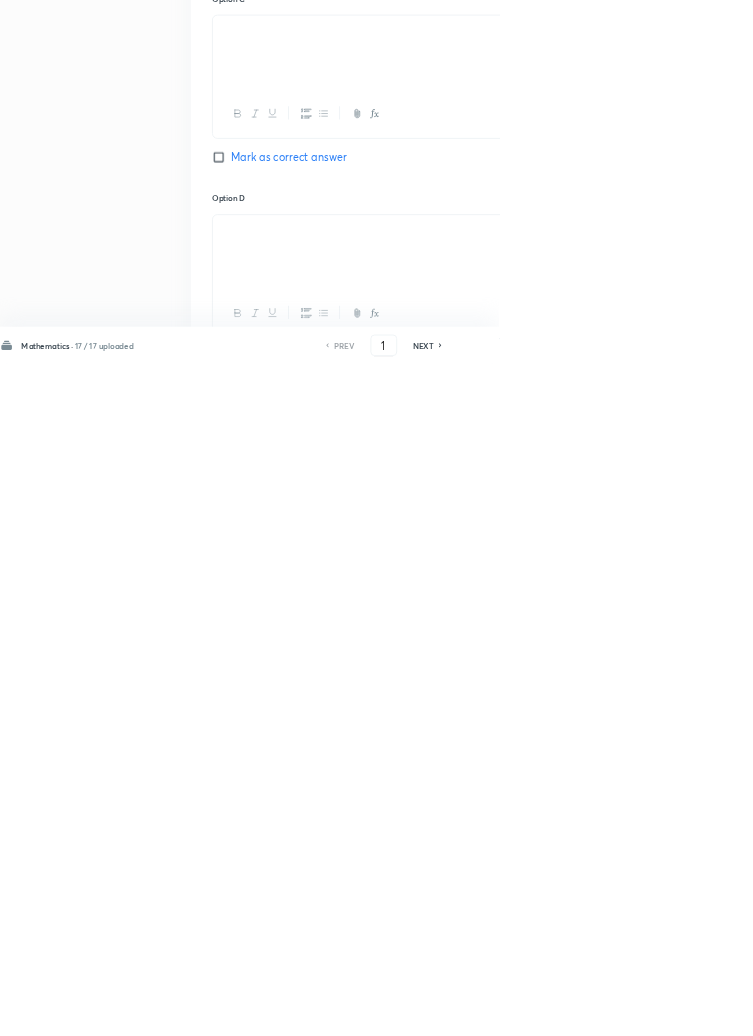 scroll, scrollTop: 1123, scrollLeft: 0, axis: vertical 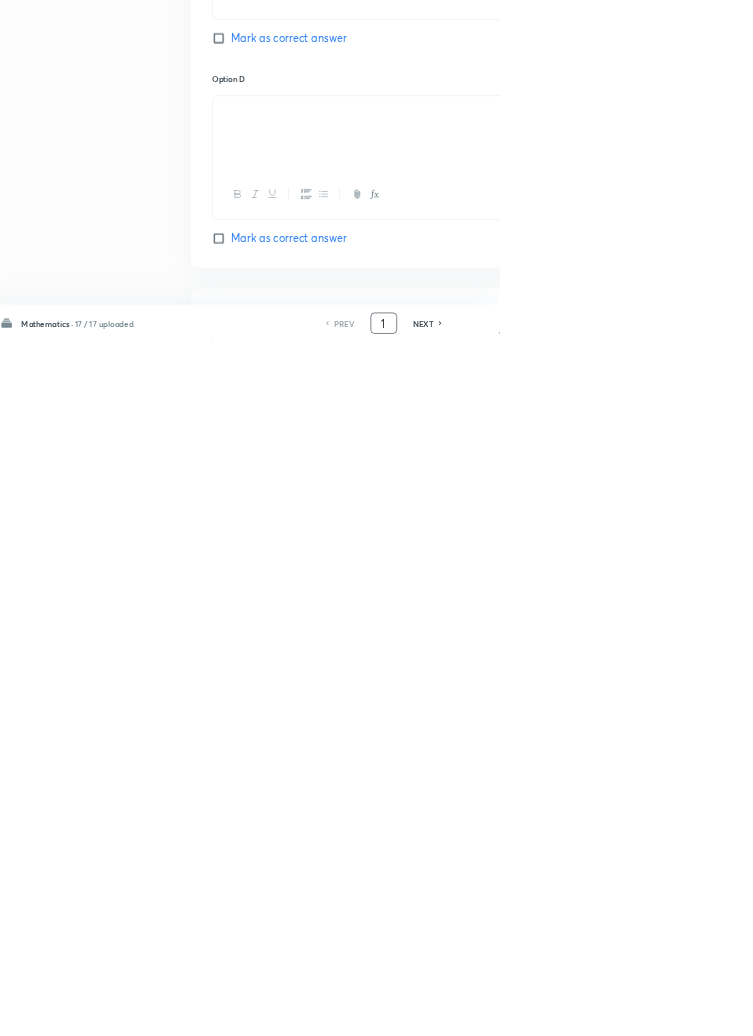 click on "1" at bounding box center (579, 1008) 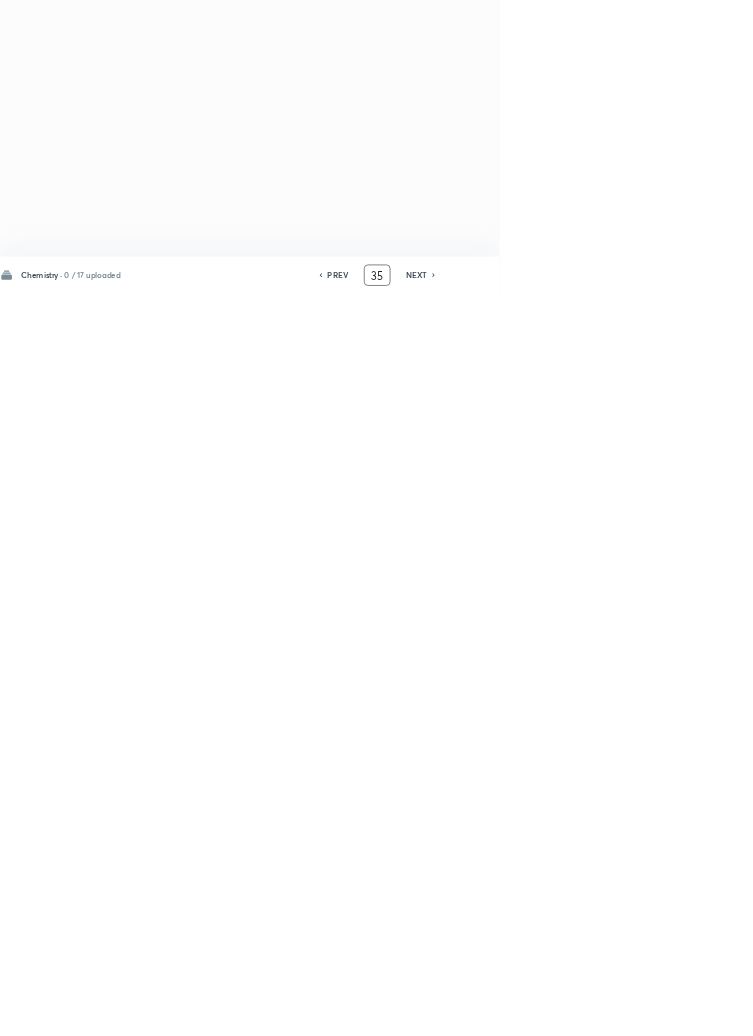 scroll, scrollTop: 0, scrollLeft: 0, axis: both 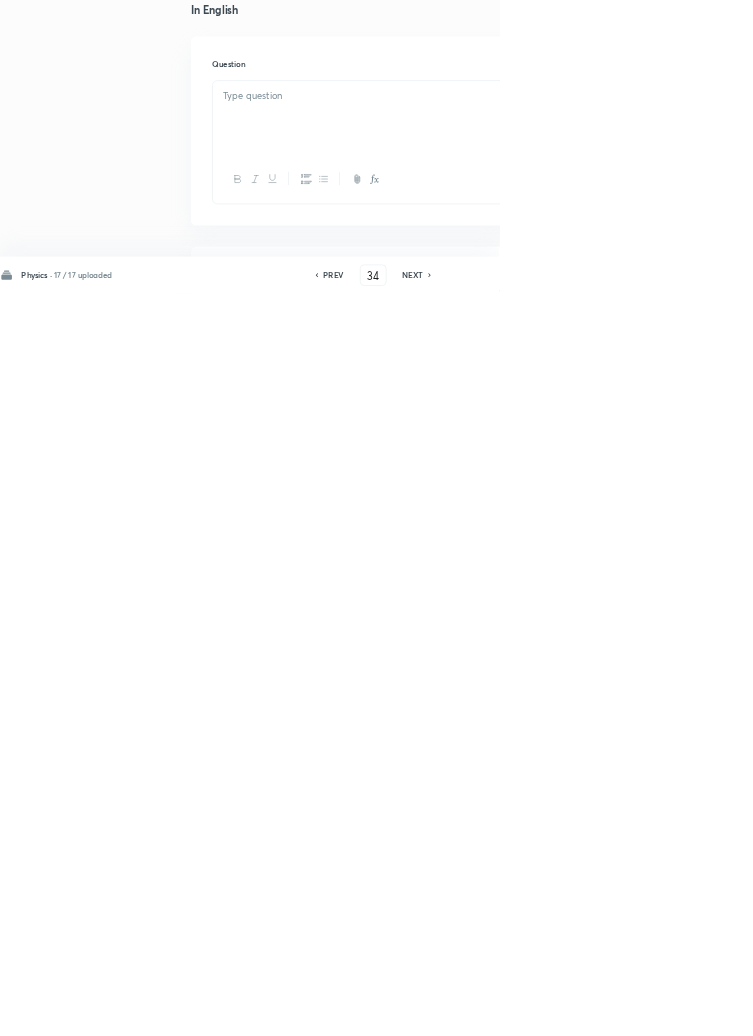 checkbox on "true" 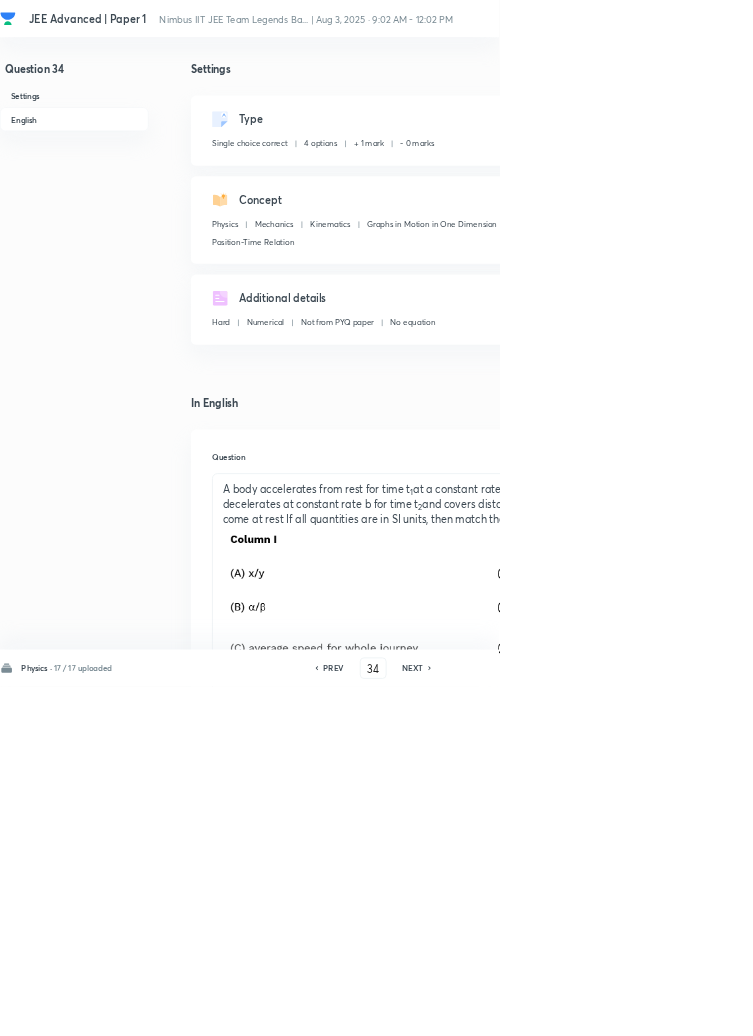 click on "NEXT" at bounding box center (622, 1008) 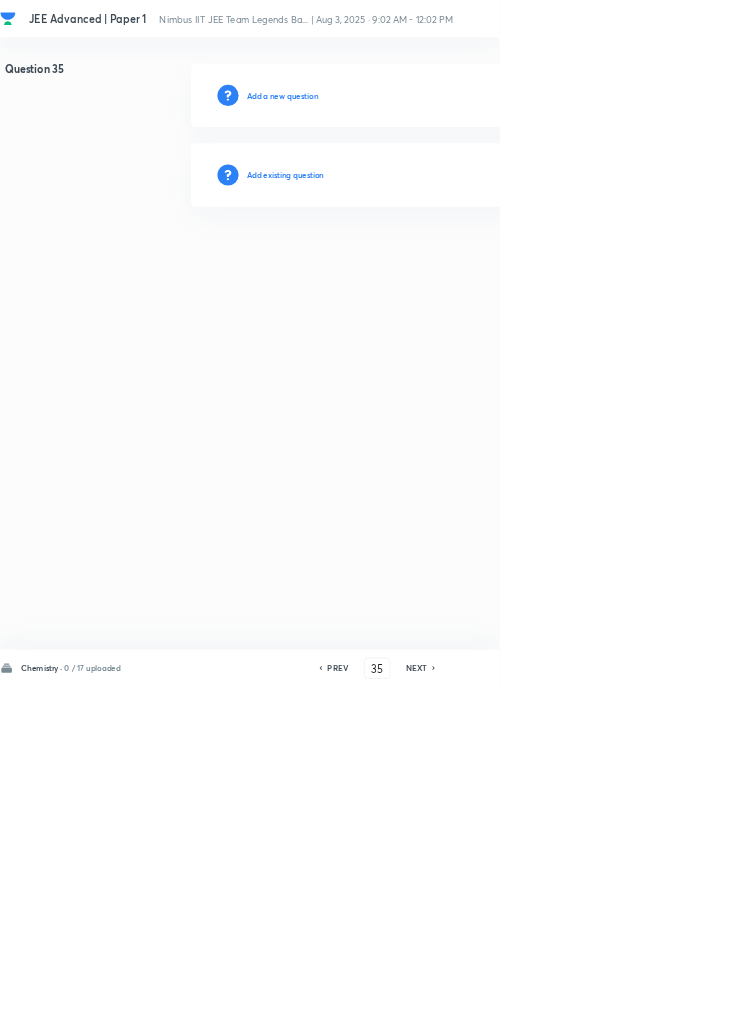 click on "Add existing question" at bounding box center (430, 264) 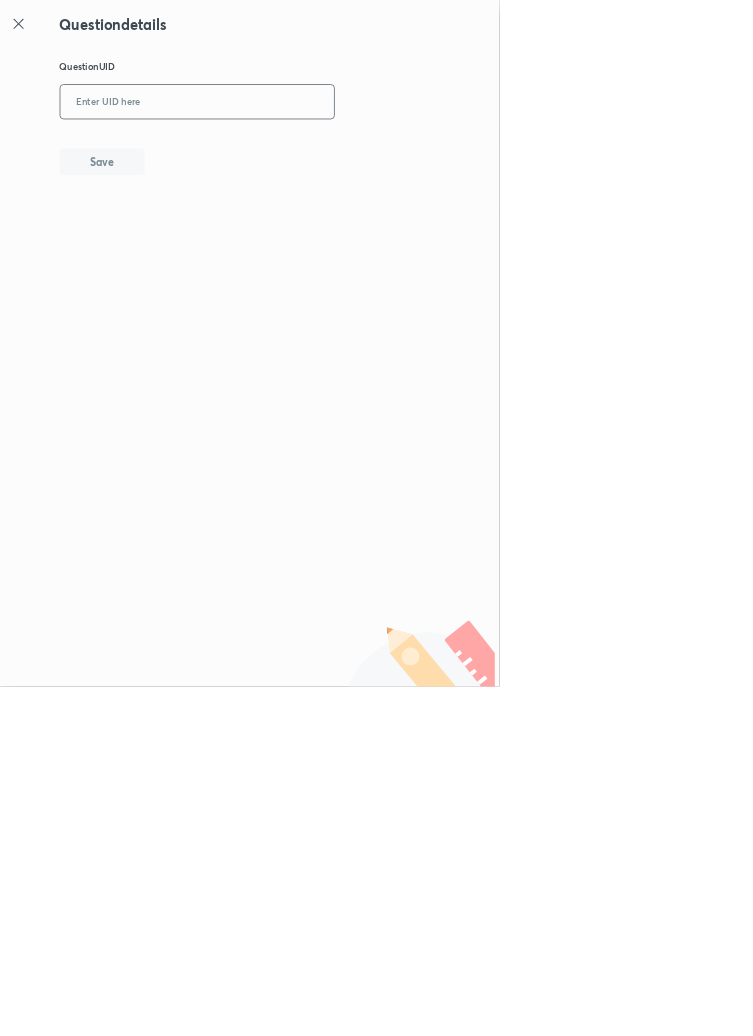 click at bounding box center (297, 154) 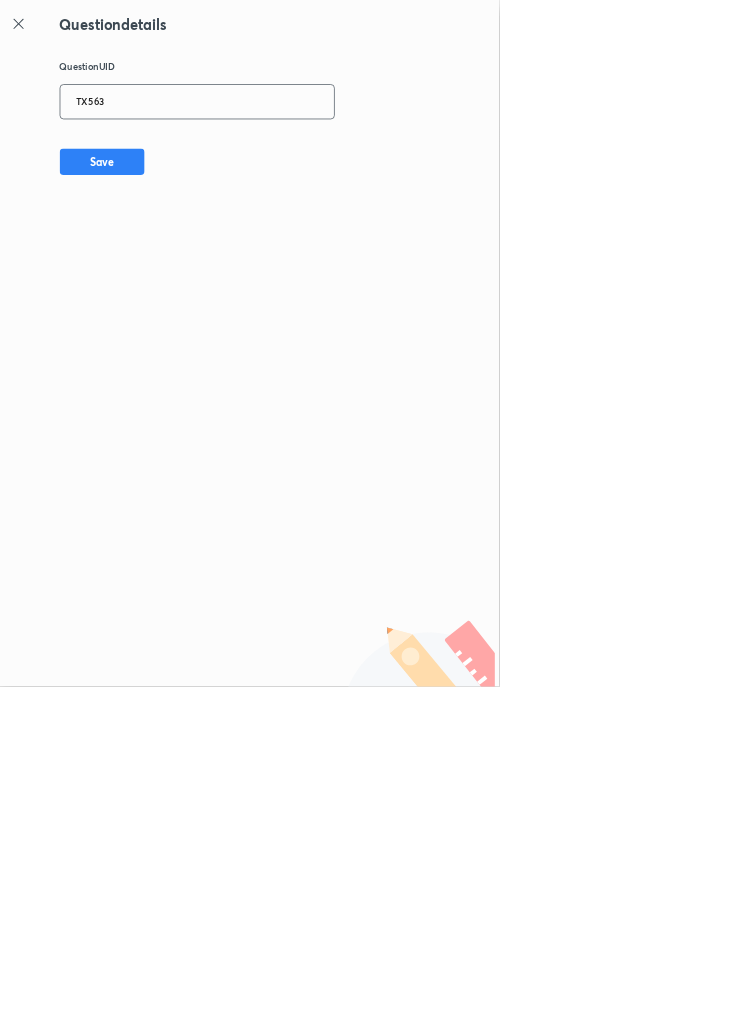 type on "TX563" 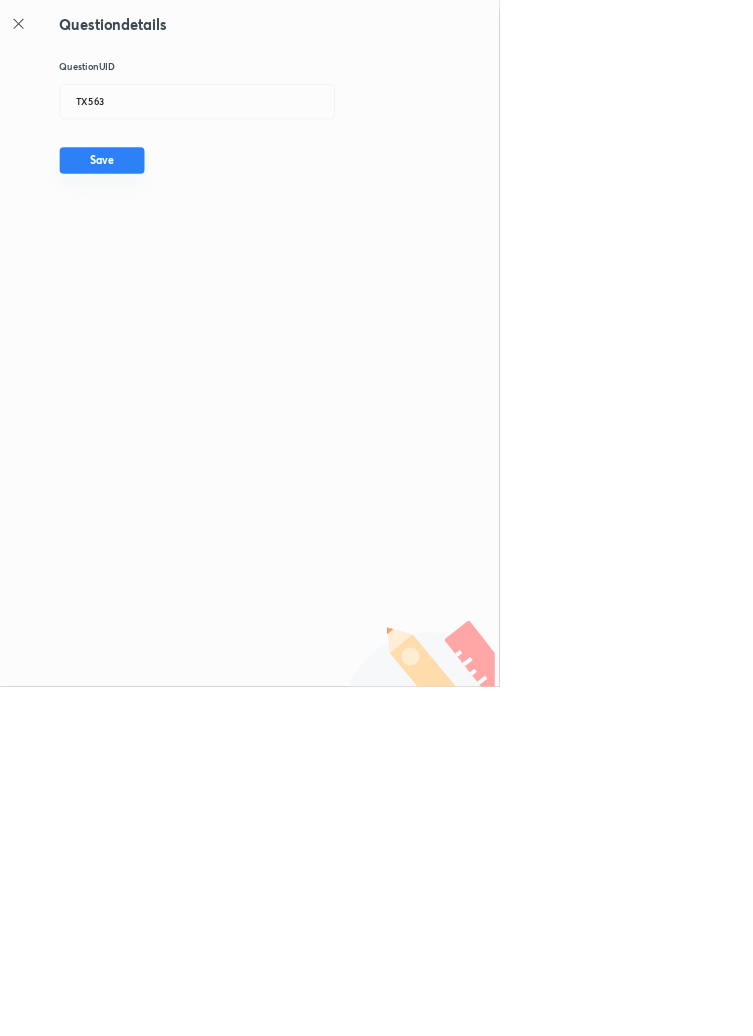 click on "Save" at bounding box center [154, 242] 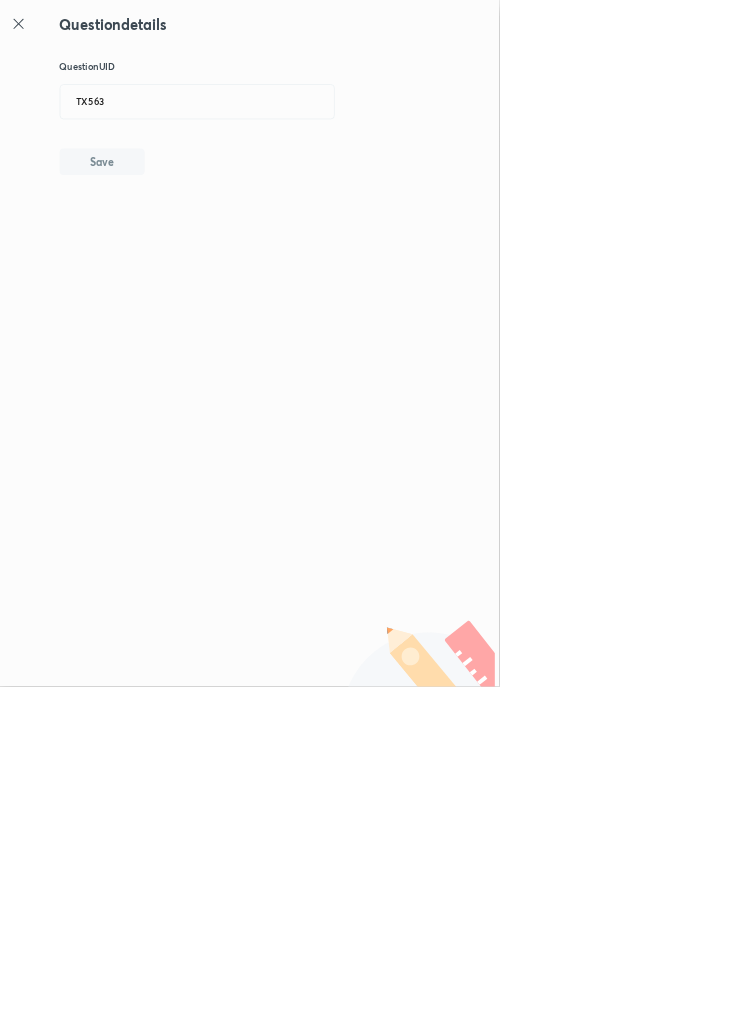 type 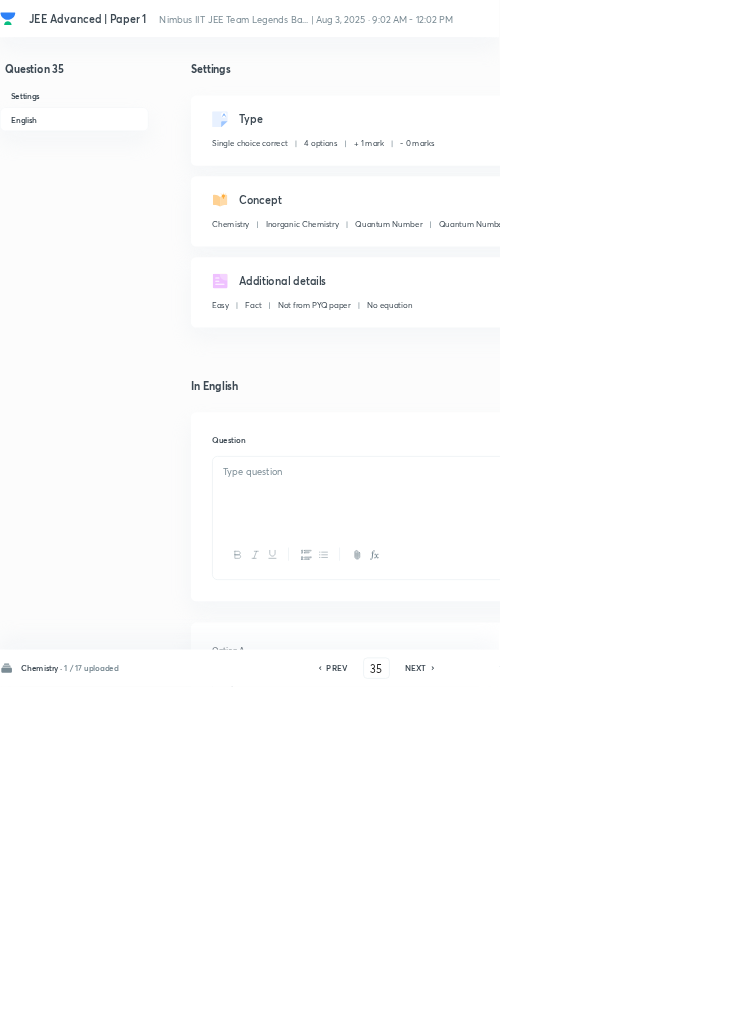 checkbox on "true" 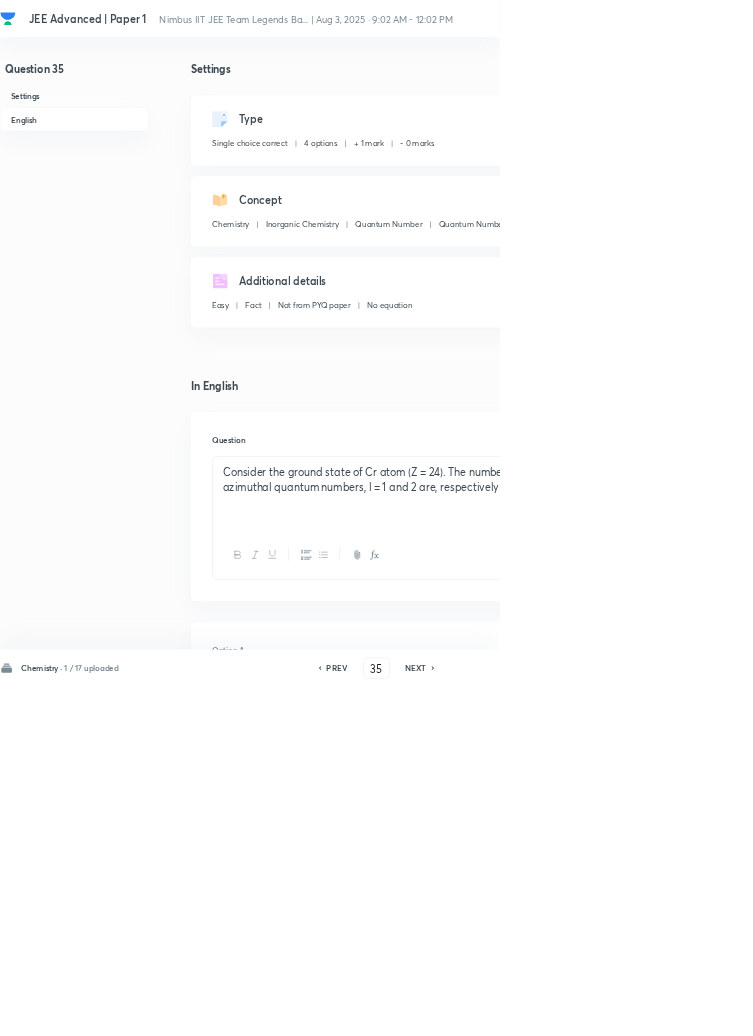 click 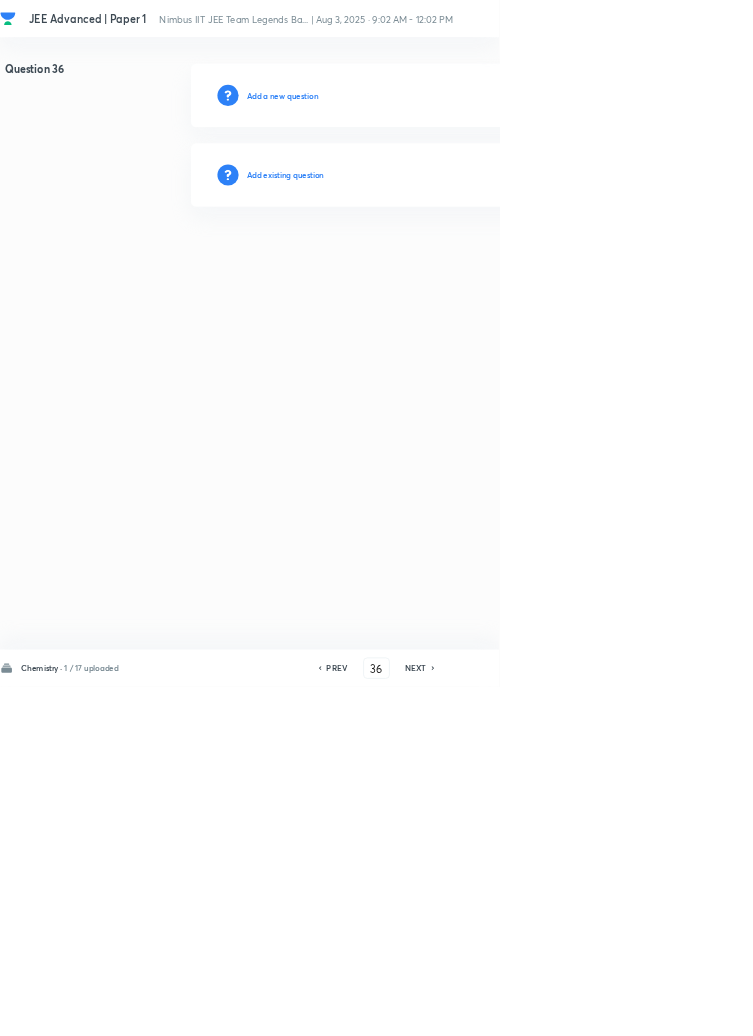 click on "Add existing question" at bounding box center [430, 264] 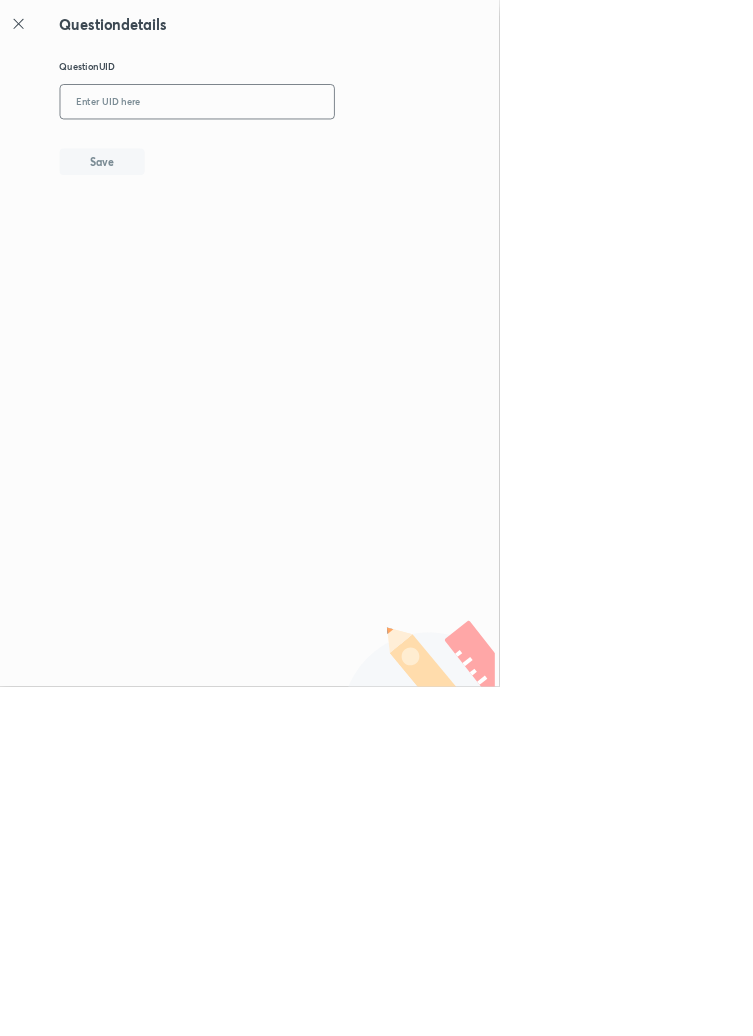 click at bounding box center [297, 154] 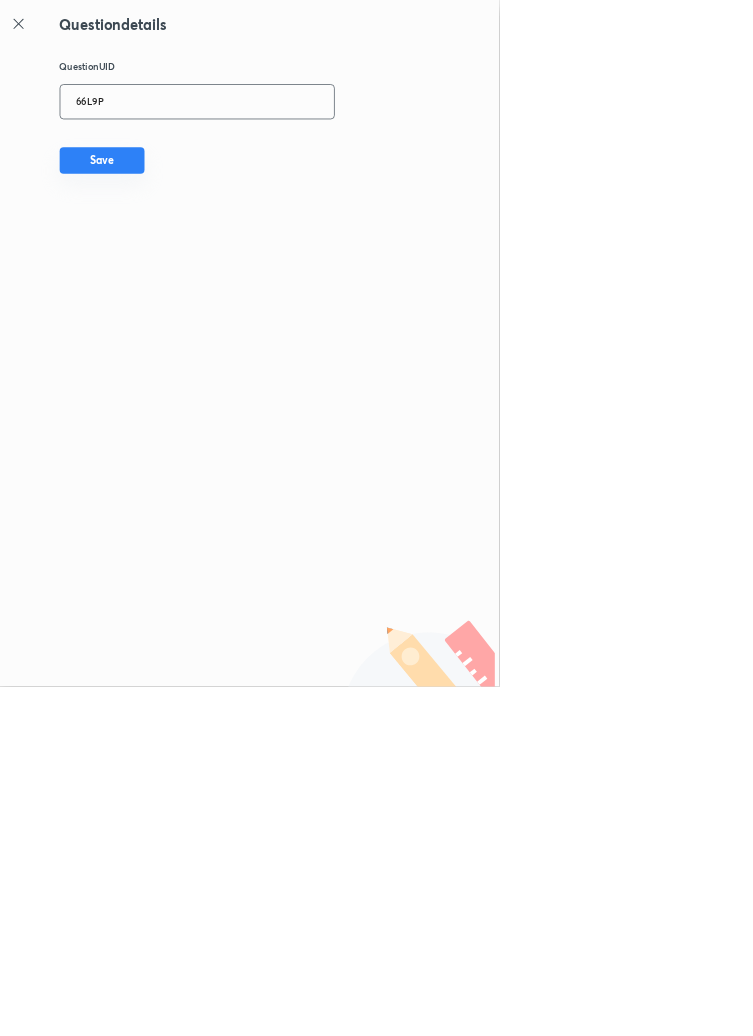 type on "66L9P" 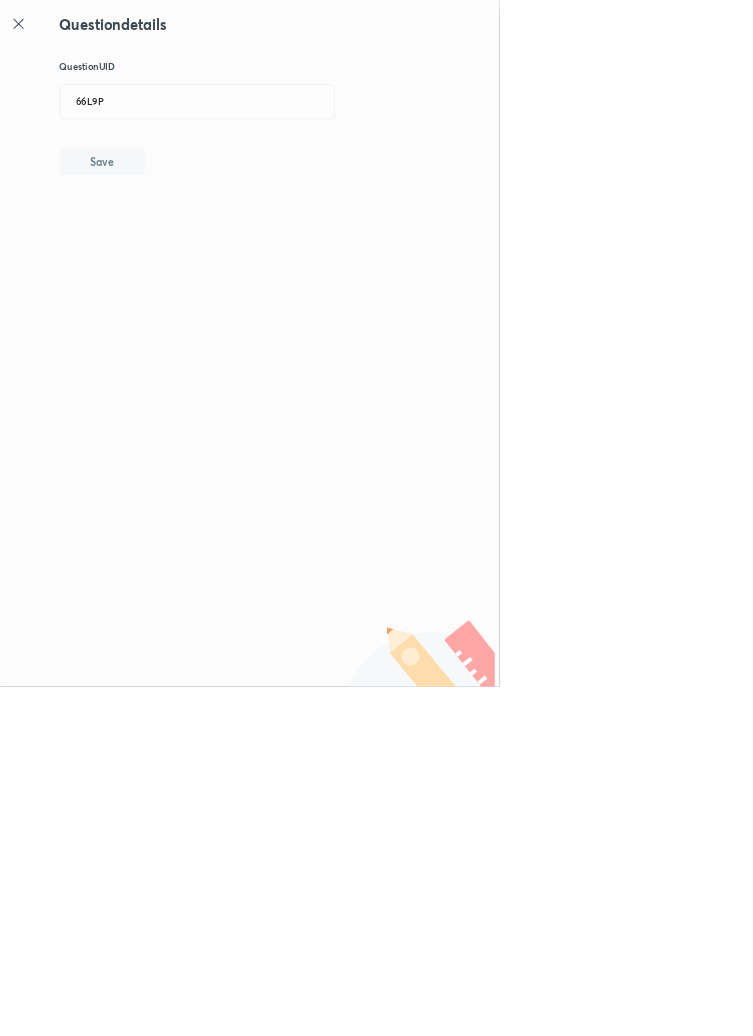 type 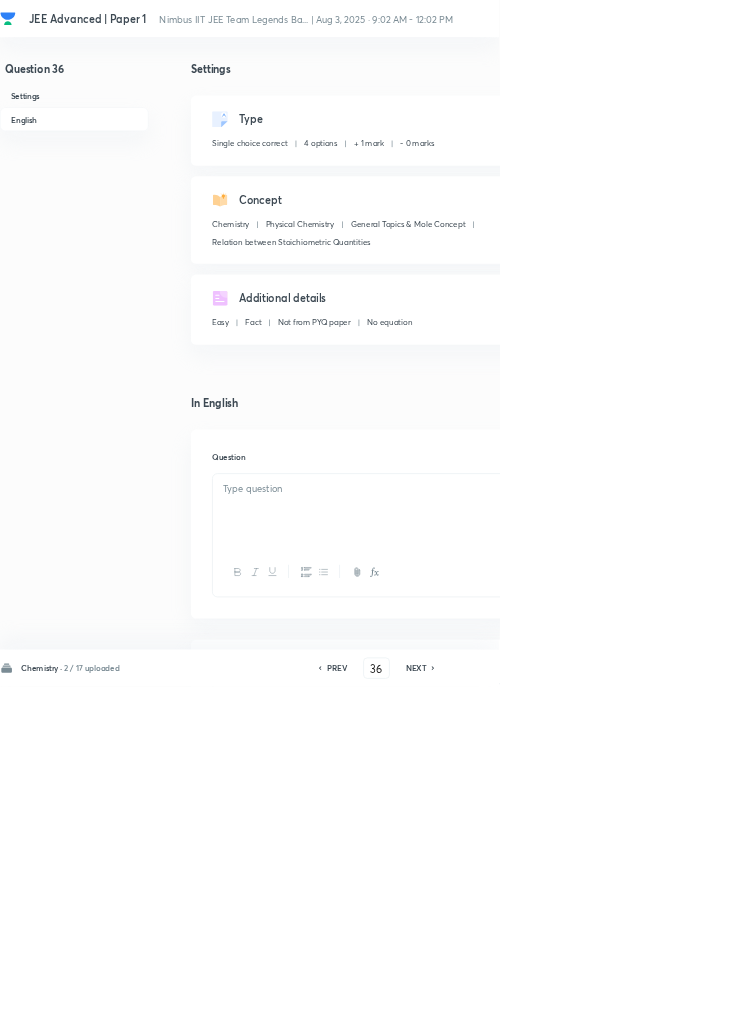 checkbox on "true" 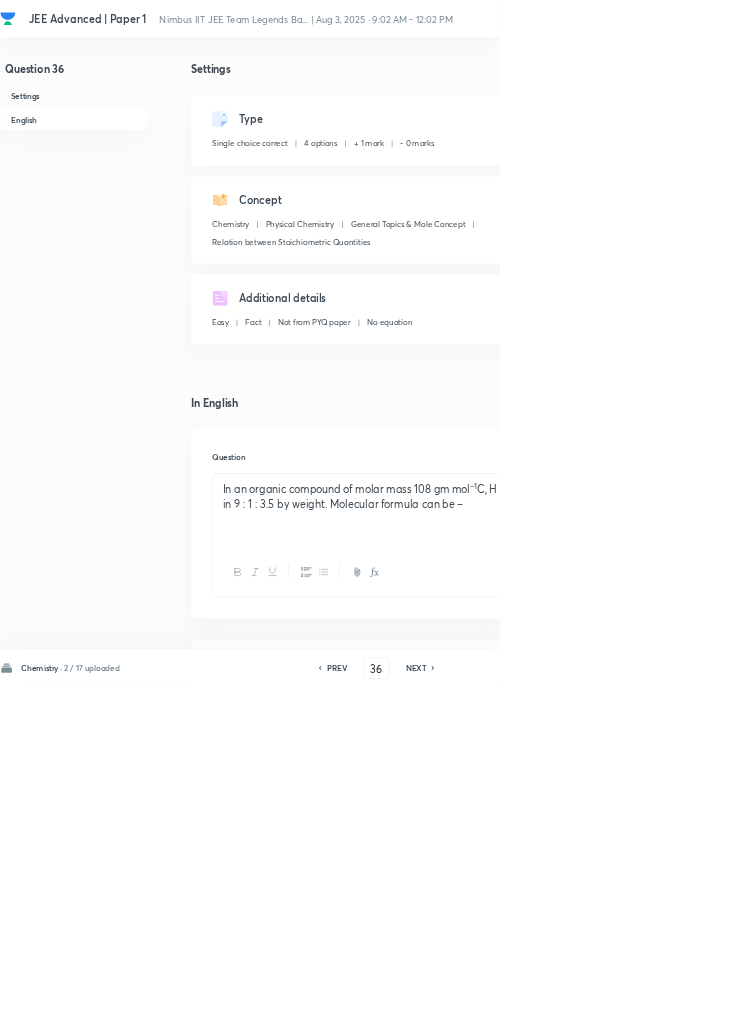 click on "NEXT" at bounding box center (627, 1008) 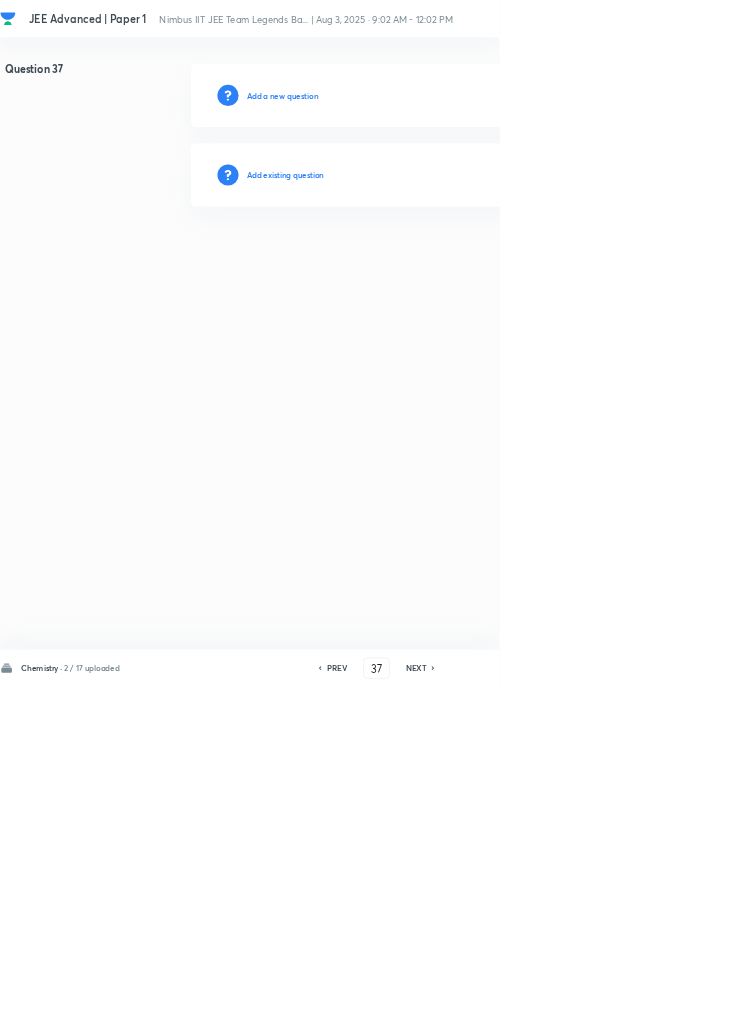 click on "Add existing question" at bounding box center [430, 264] 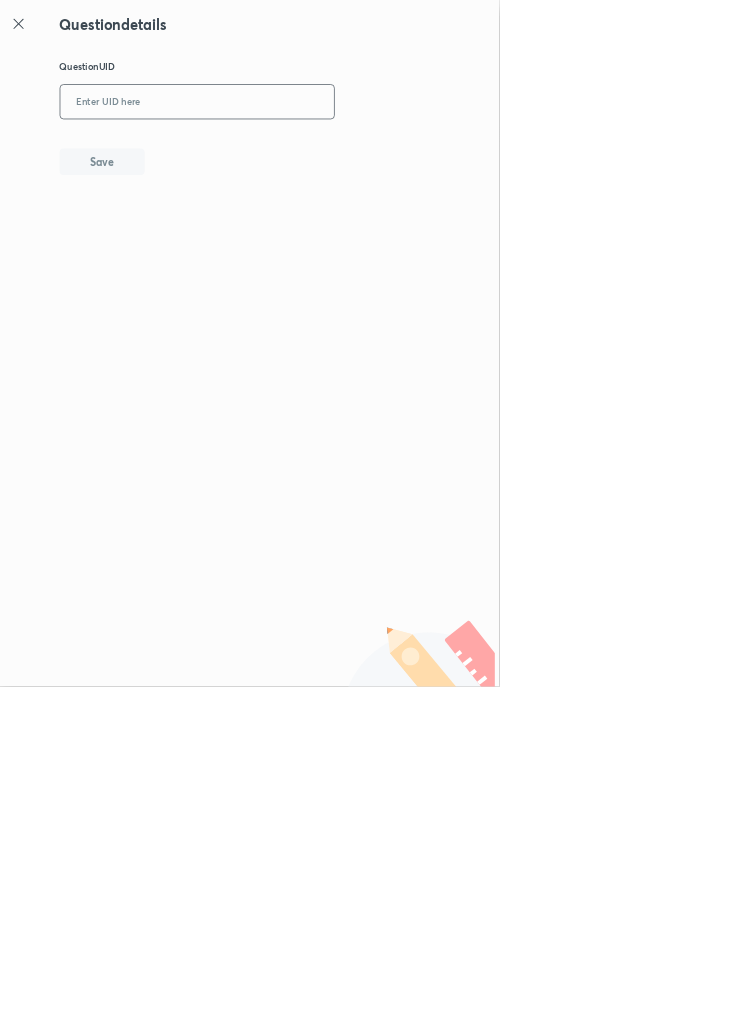 click at bounding box center (297, 154) 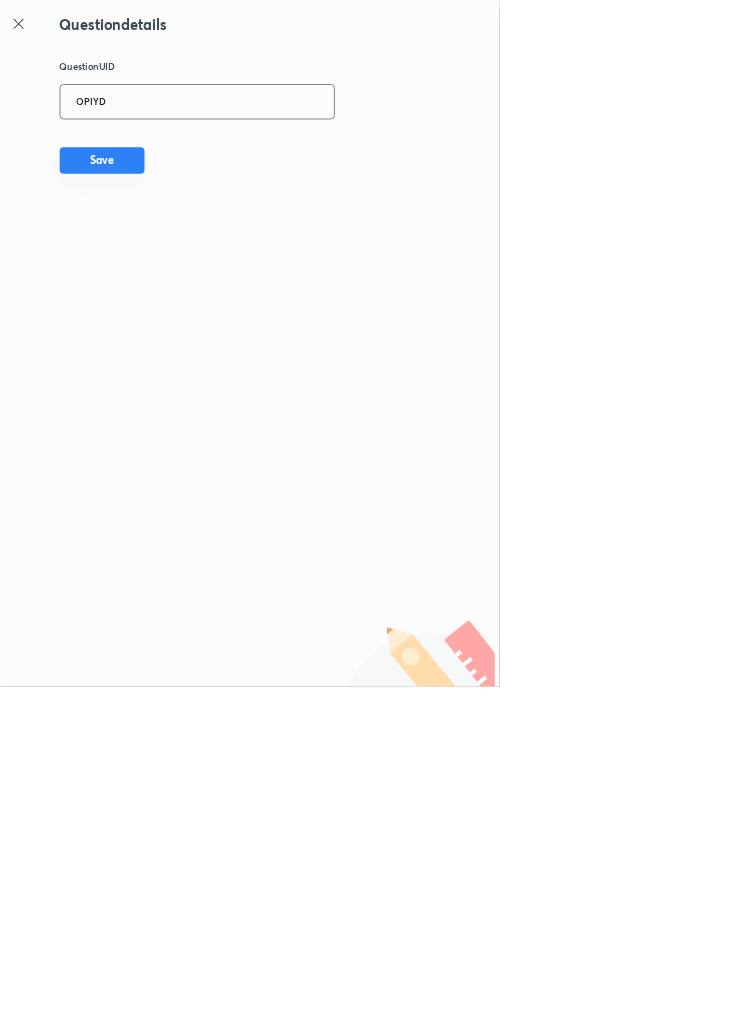 type on "OPIYD" 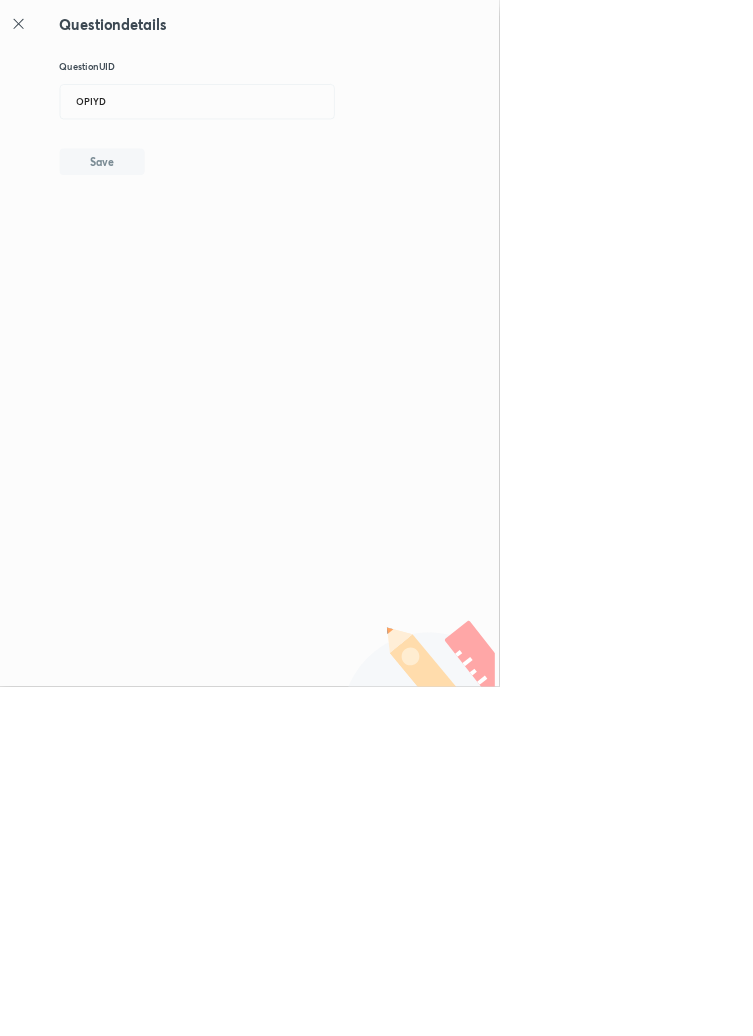 type 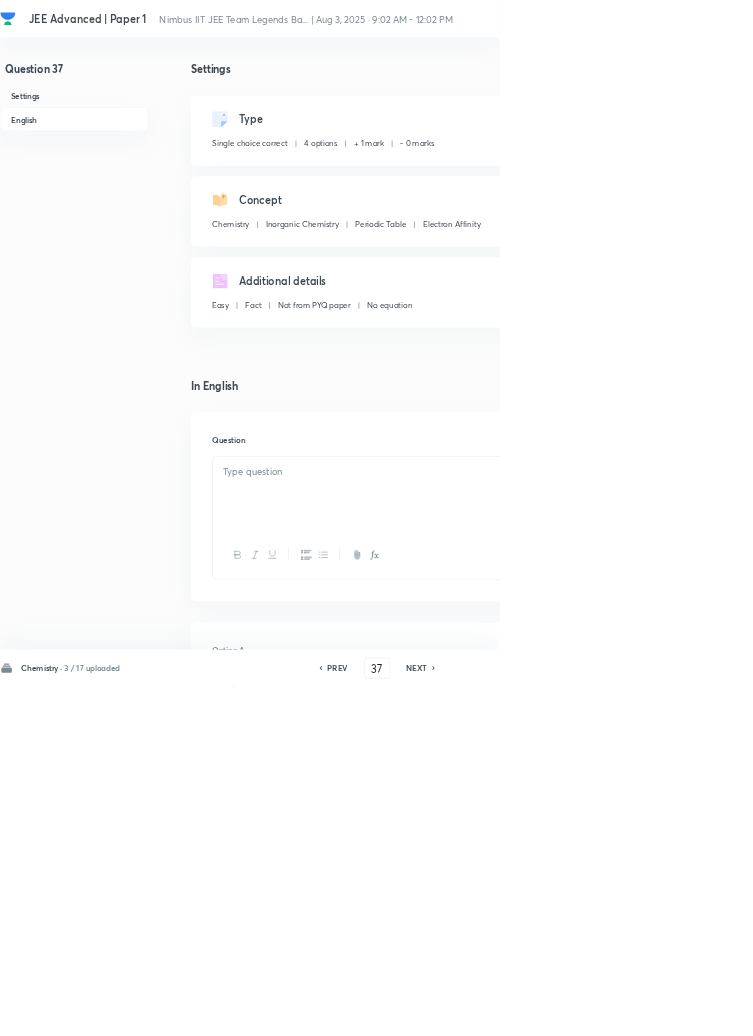 checkbox on "true" 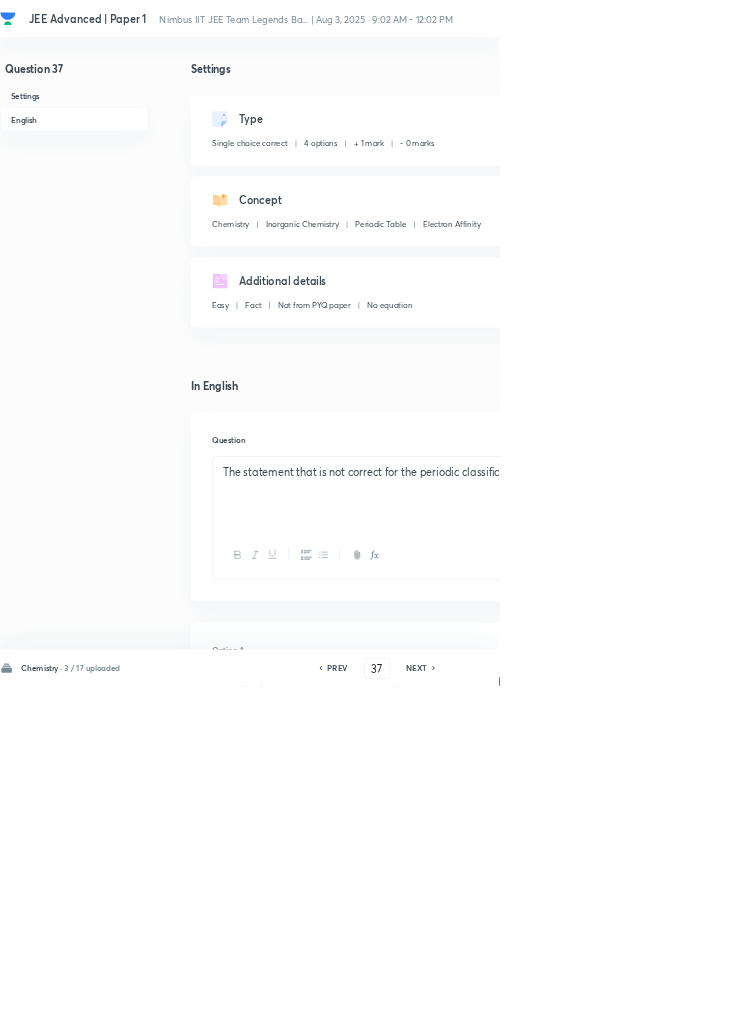 click on "NEXT" at bounding box center [628, 1008] 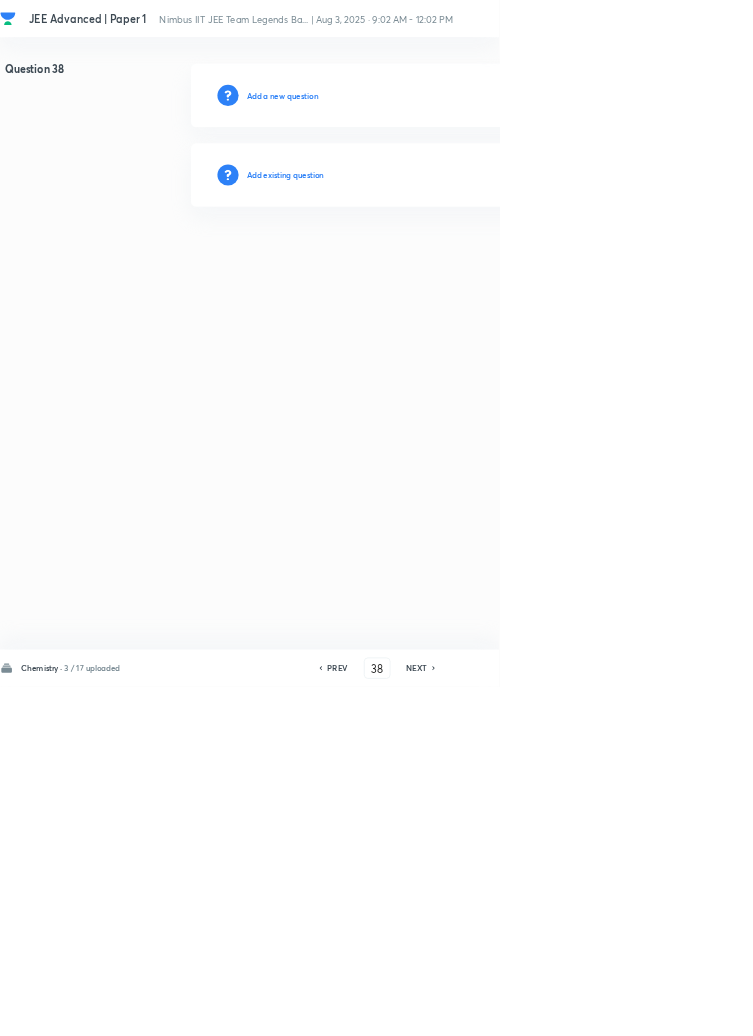 click on "Add existing question" at bounding box center (430, 264) 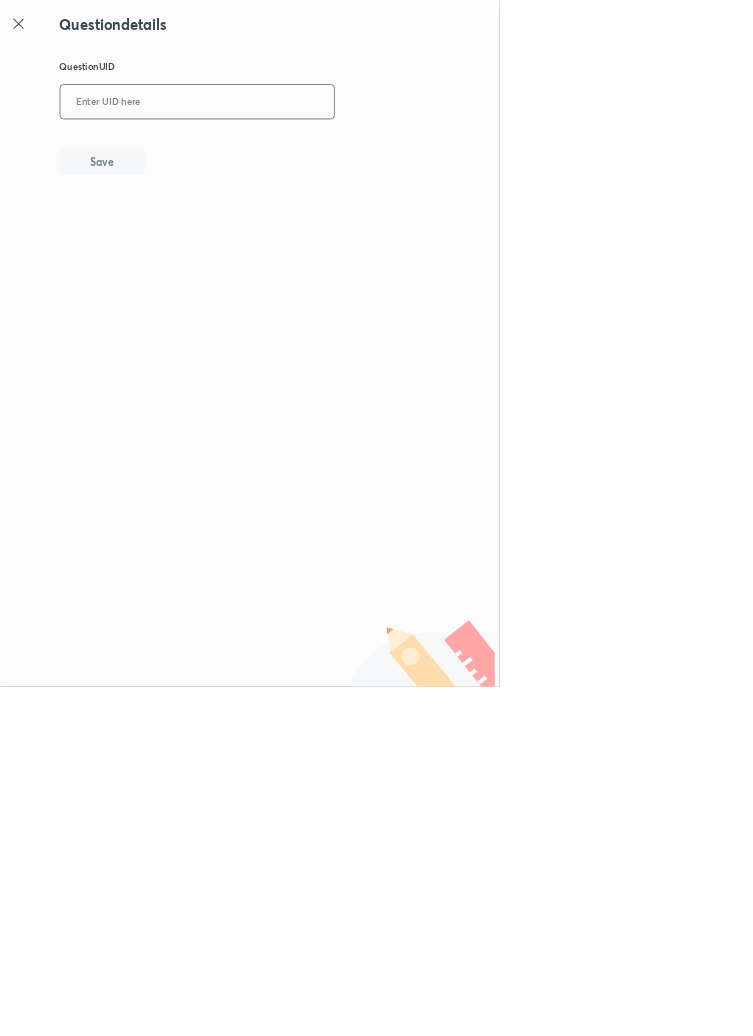 click at bounding box center [297, 154] 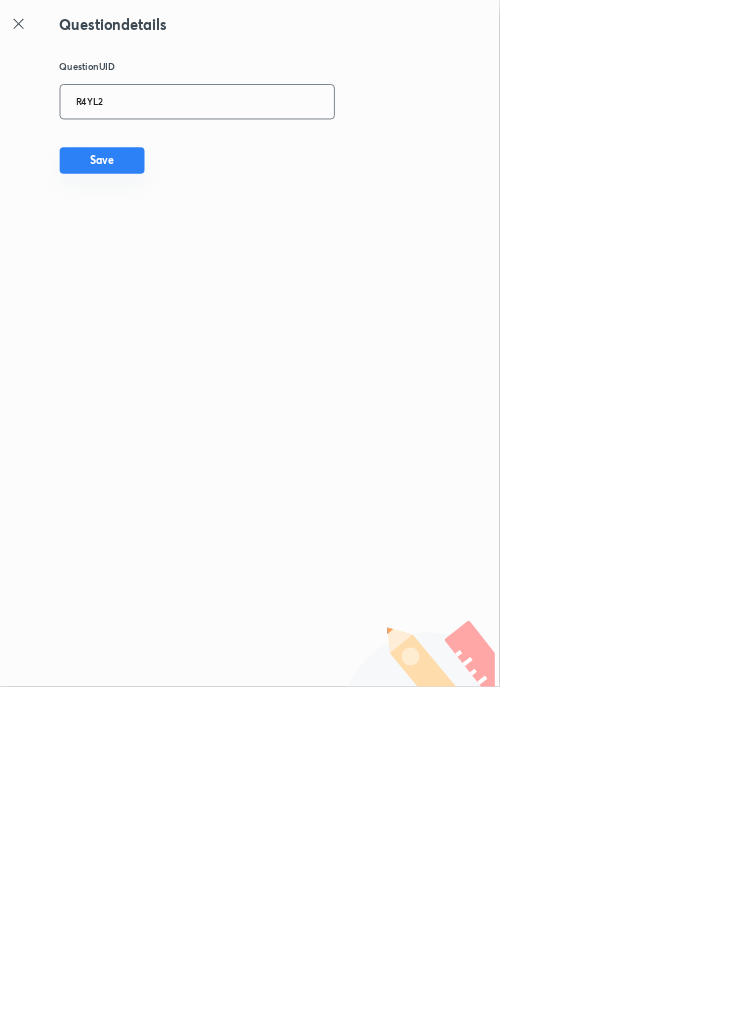 type on "R4YL2" 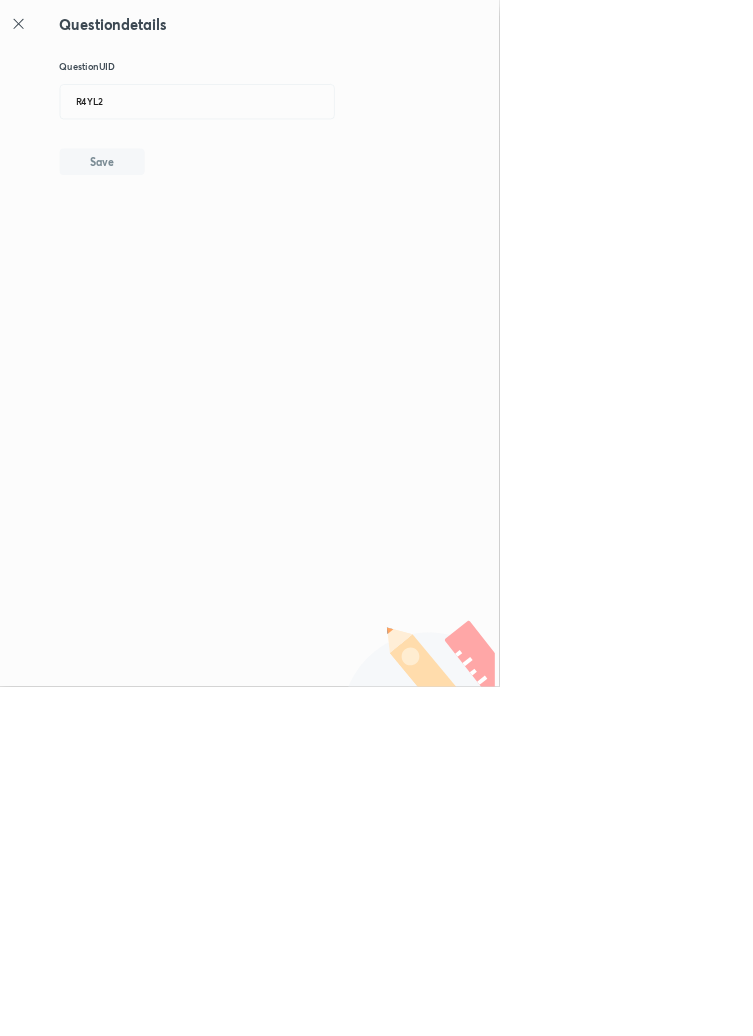 type 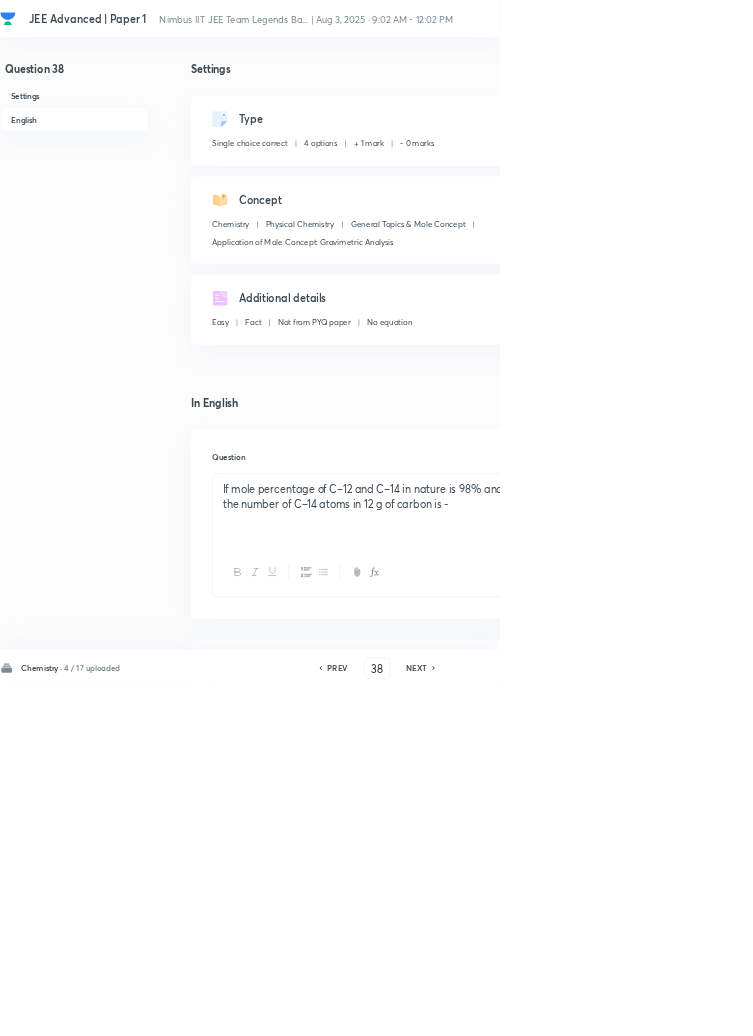 click on "NEXT" at bounding box center [628, 1008] 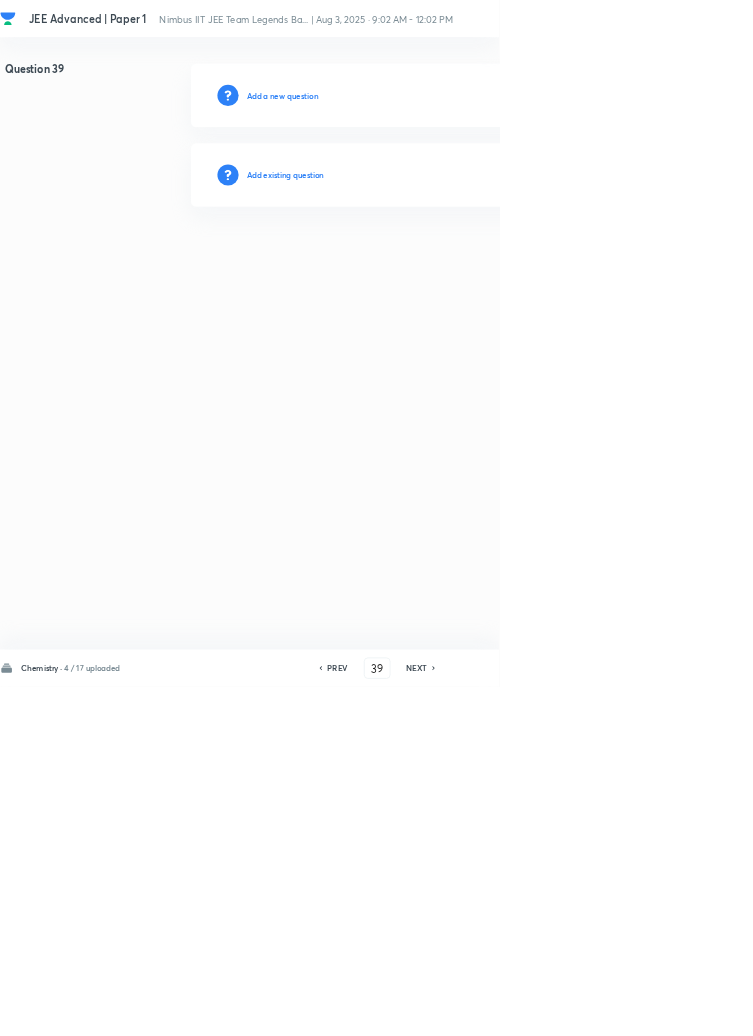click on "Add existing question" at bounding box center [430, 264] 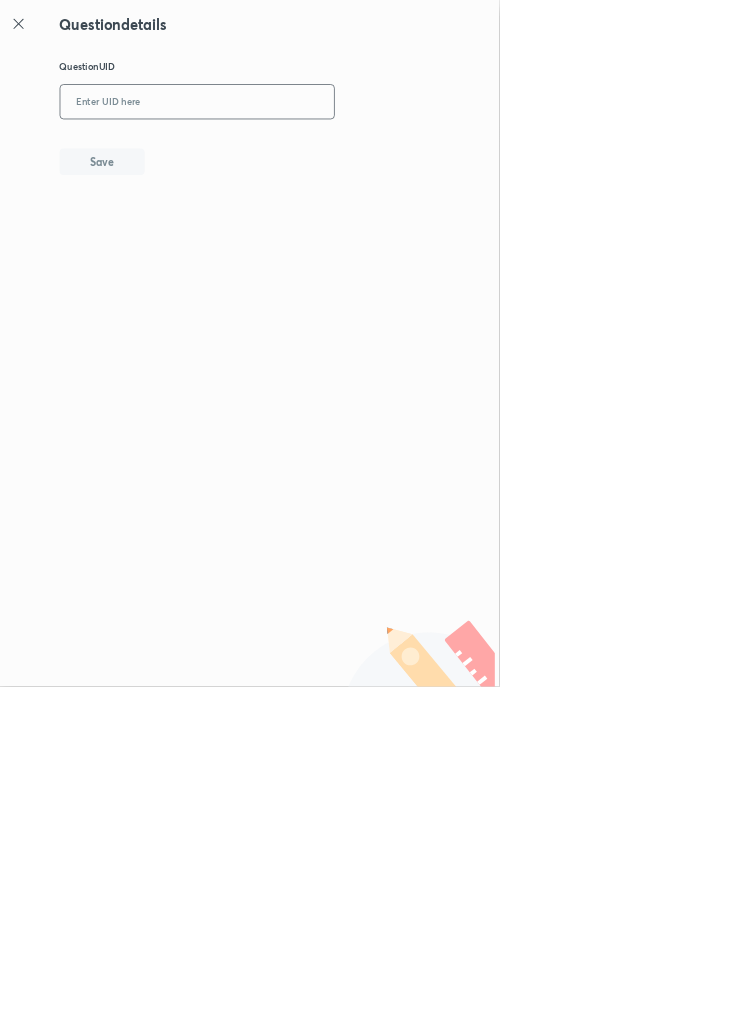 click at bounding box center [297, 154] 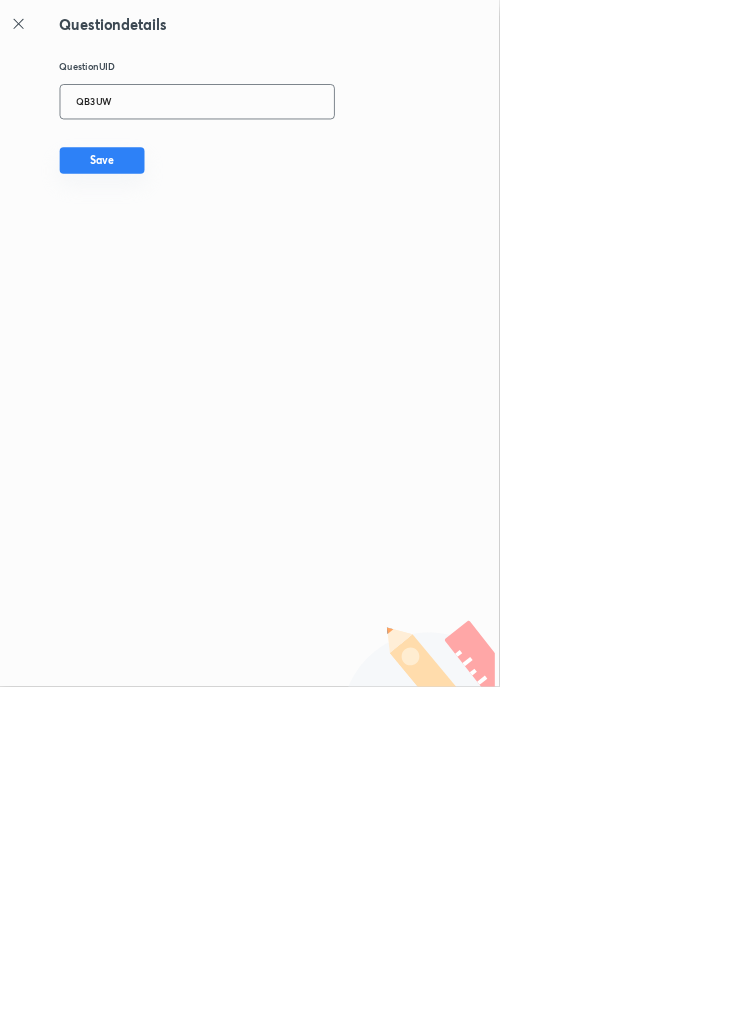 type on "QB3UW" 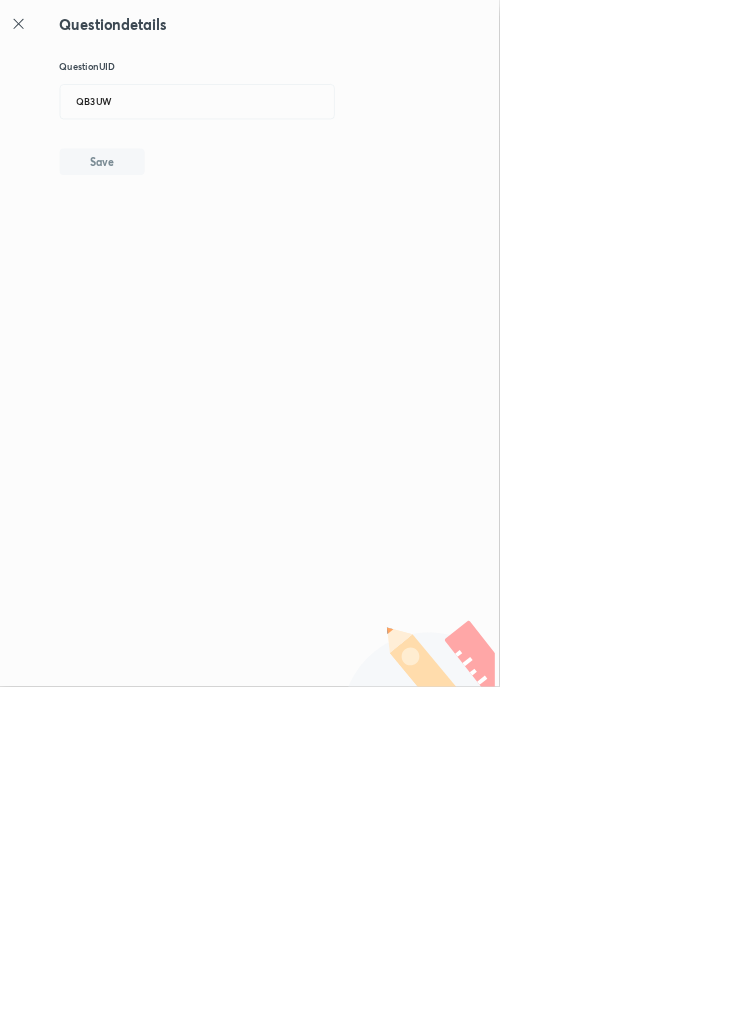 type 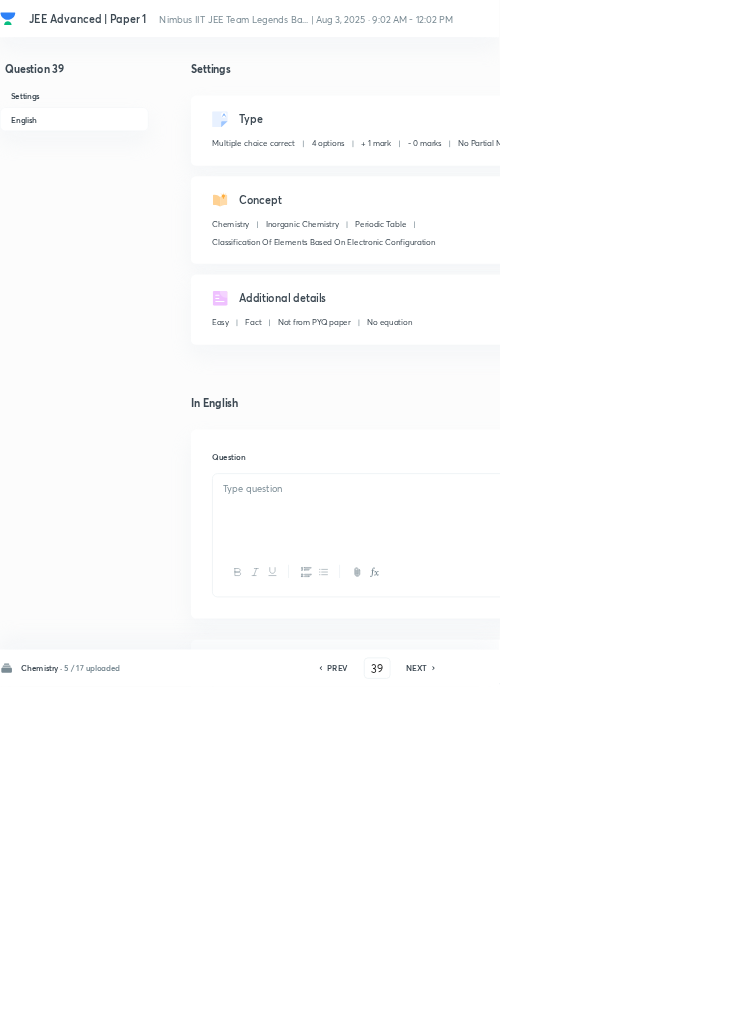 checkbox on "true" 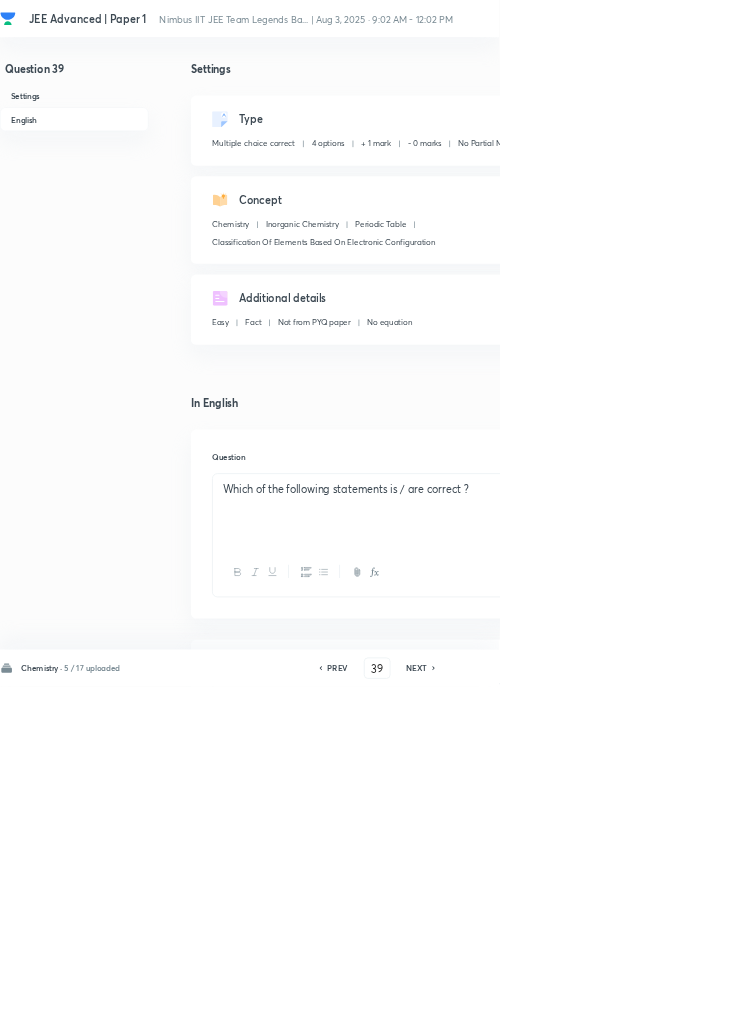 click 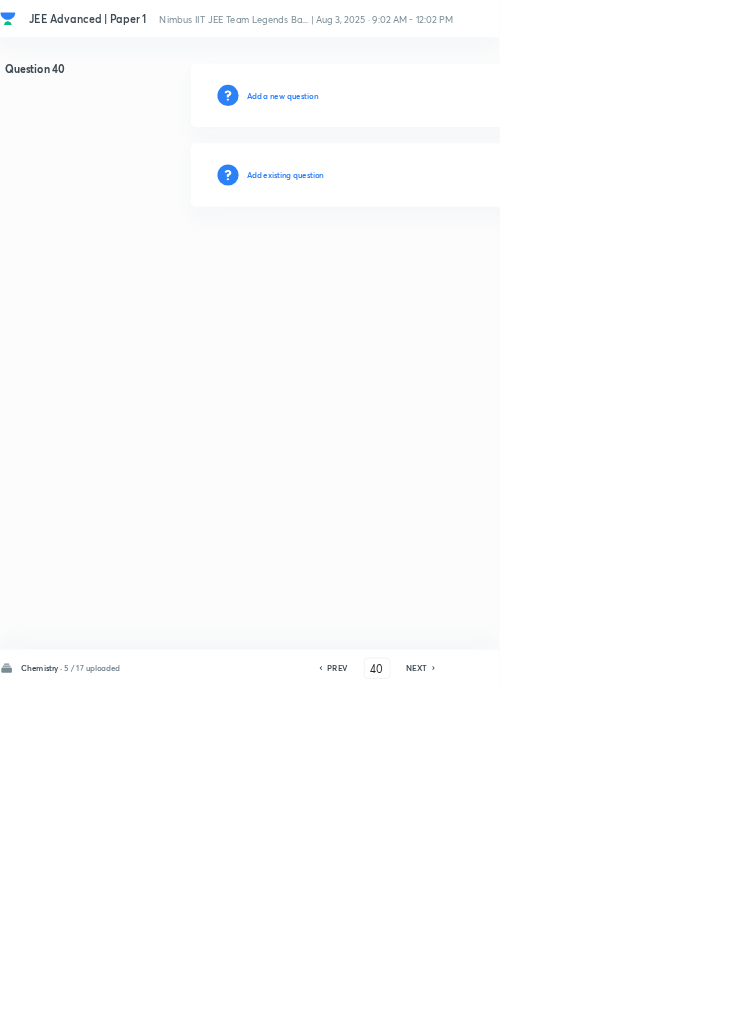 click on "Add existing question" at bounding box center [430, 264] 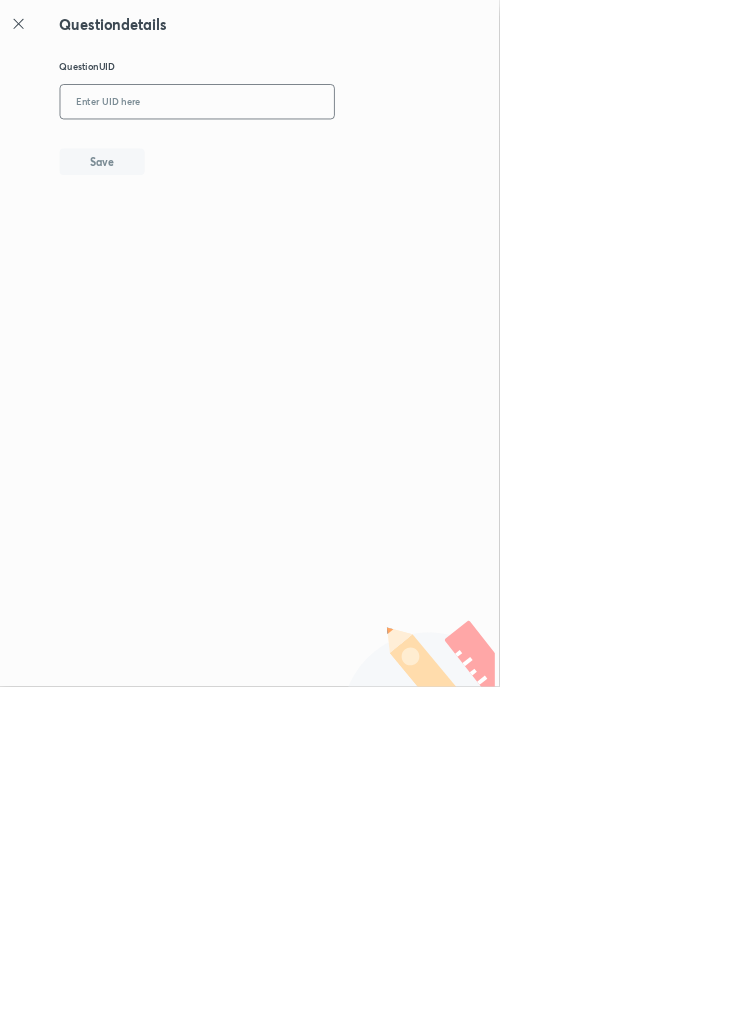 click at bounding box center [297, 154] 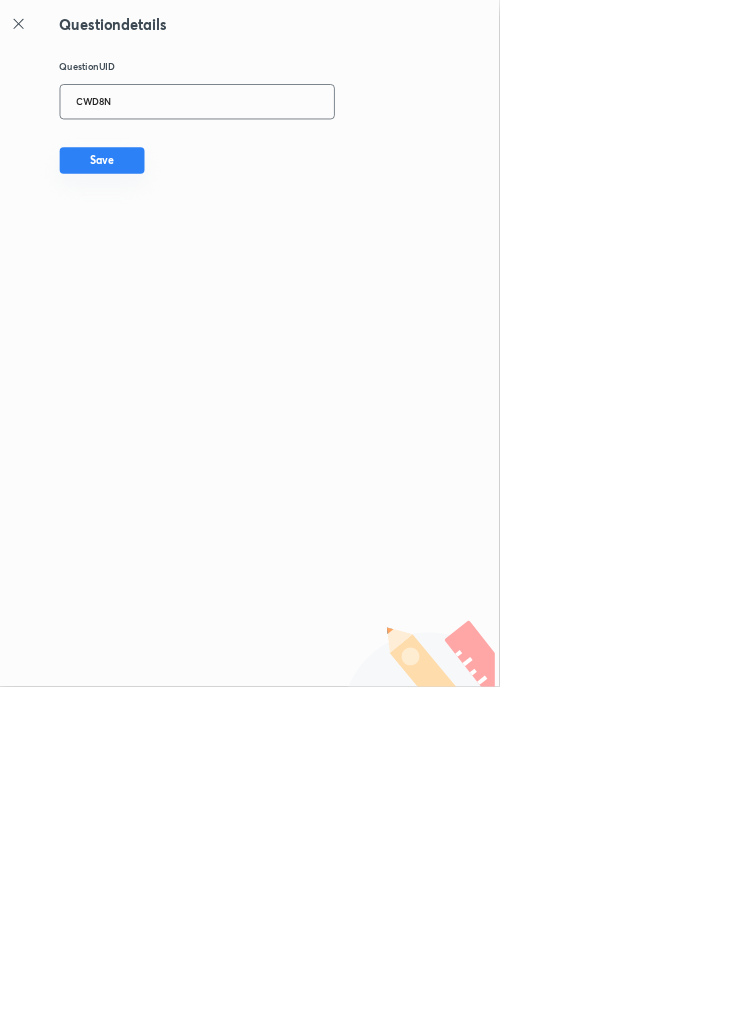 type on "CWD8N" 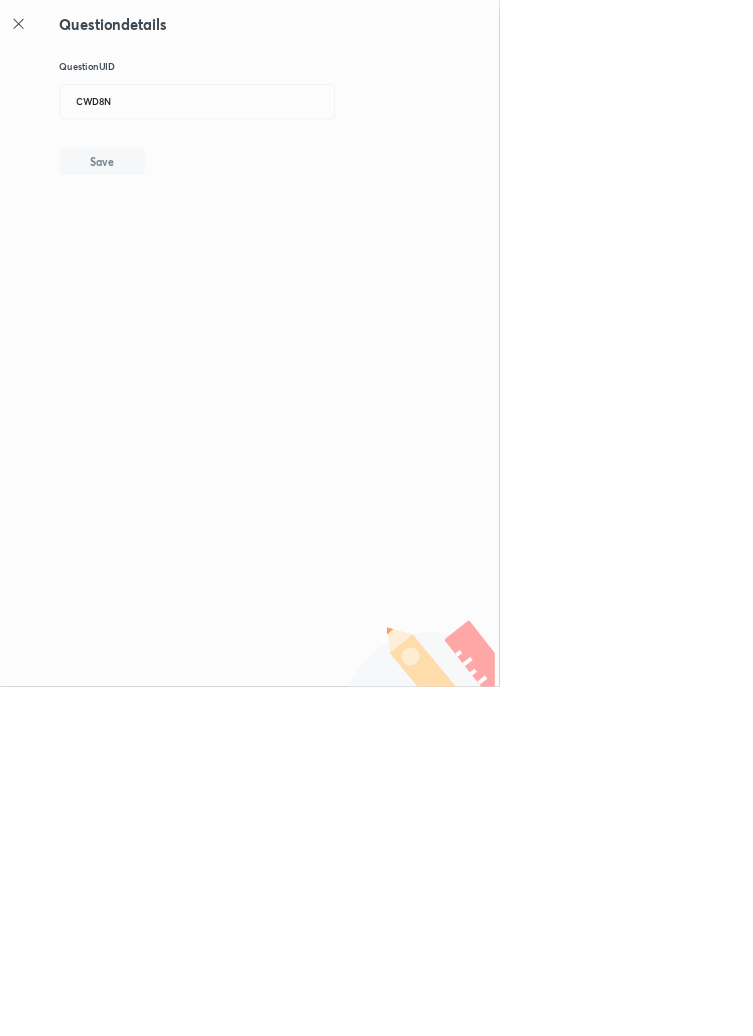 type 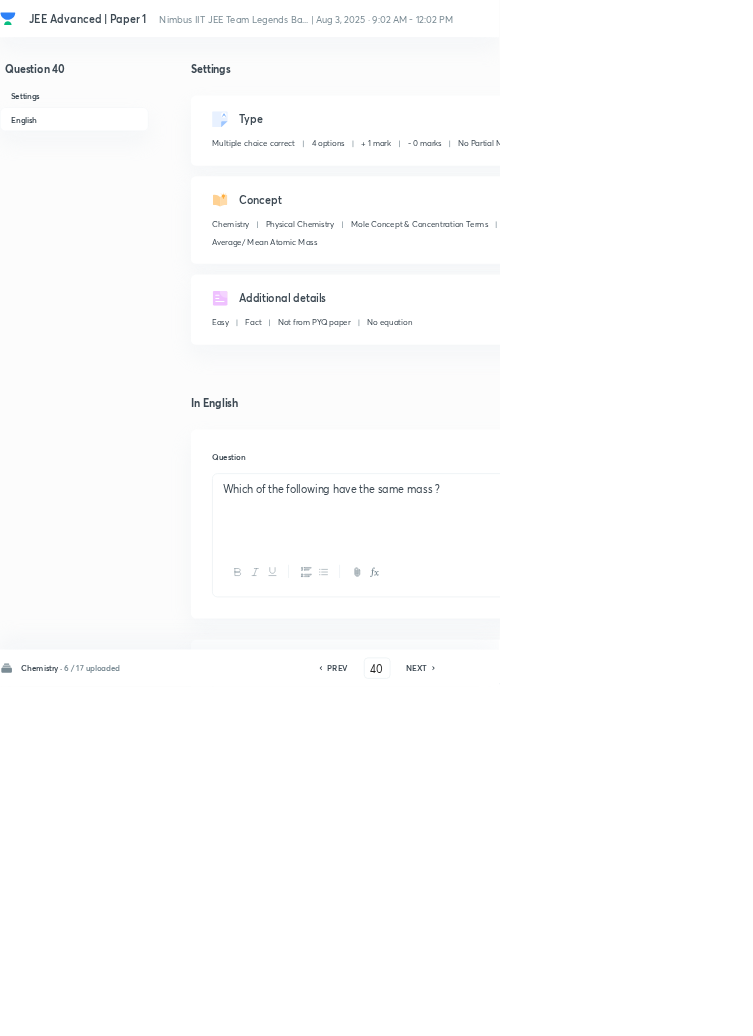 click on "NEXT" at bounding box center (628, 1008) 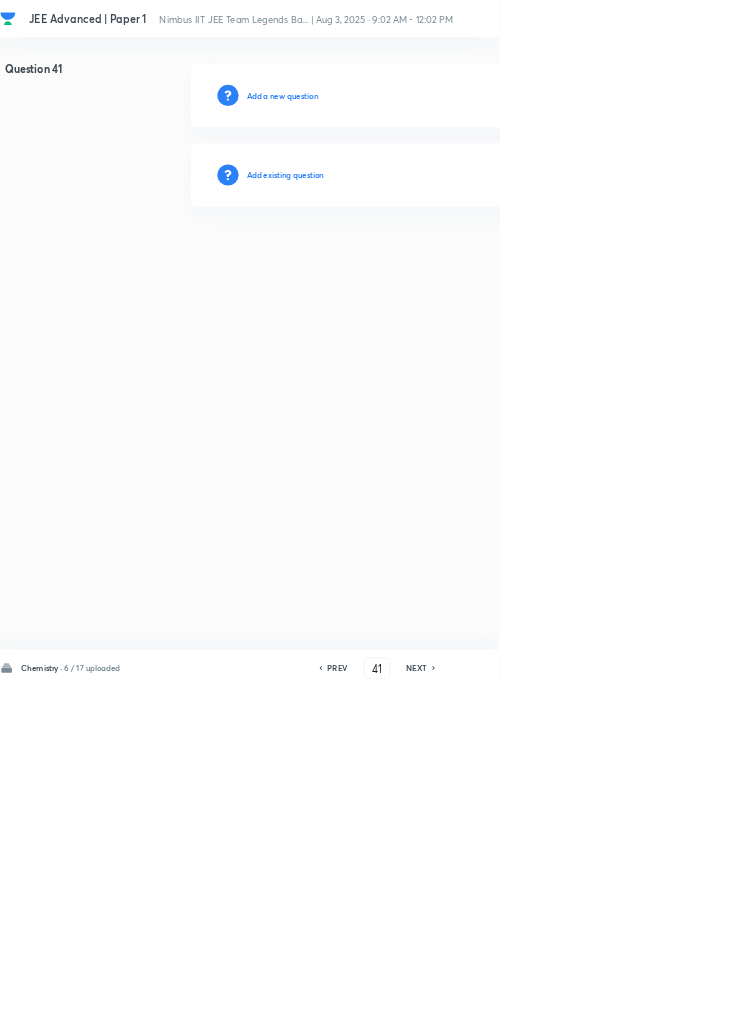 click on "Add existing question" at bounding box center [430, 264] 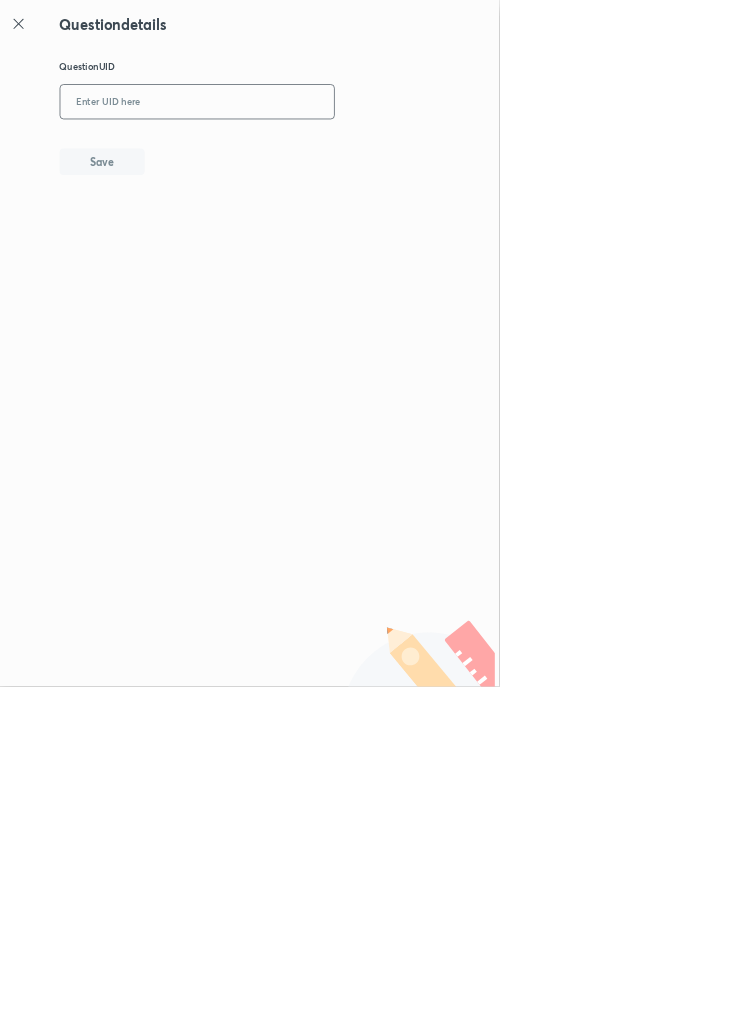 click at bounding box center (297, 154) 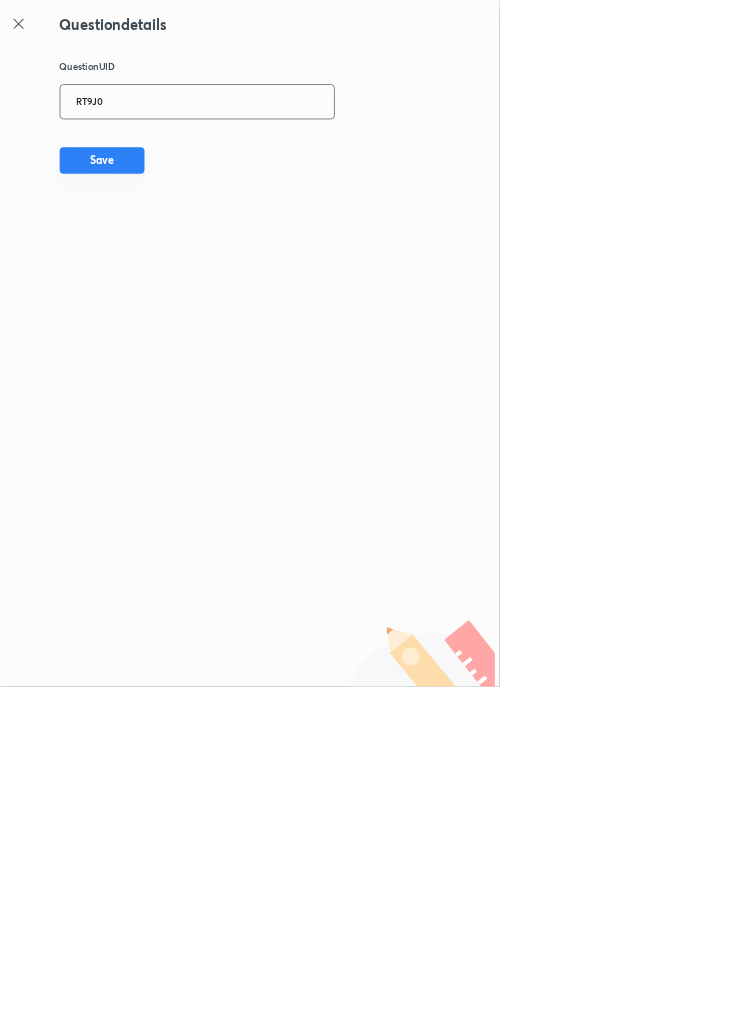 type on "RT9J0" 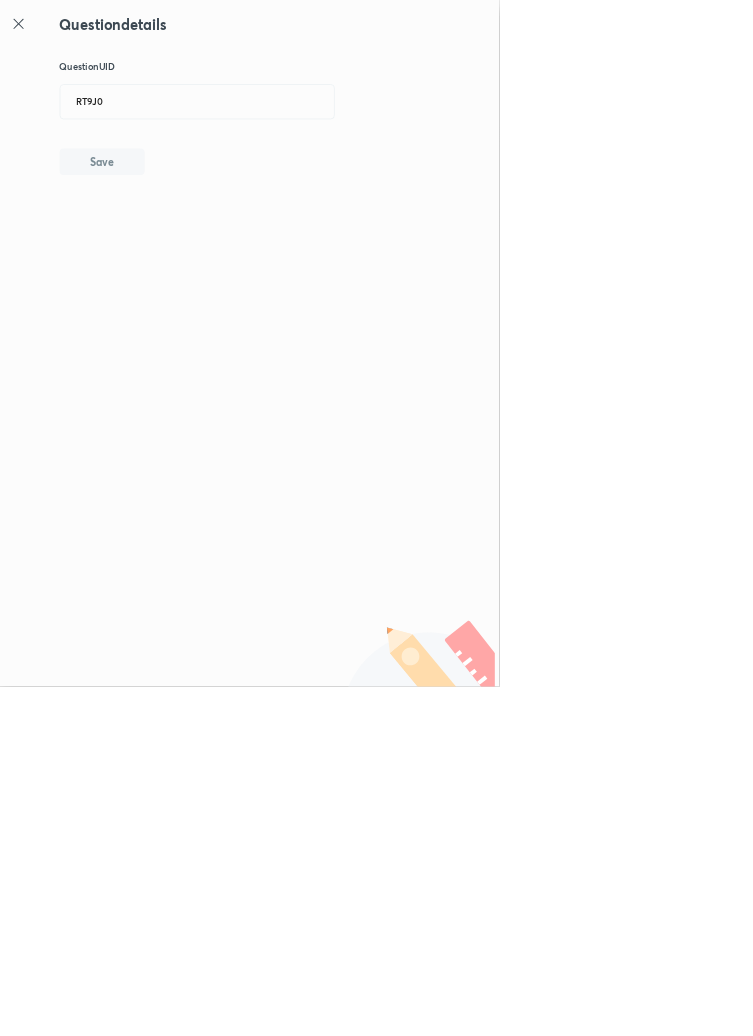 type 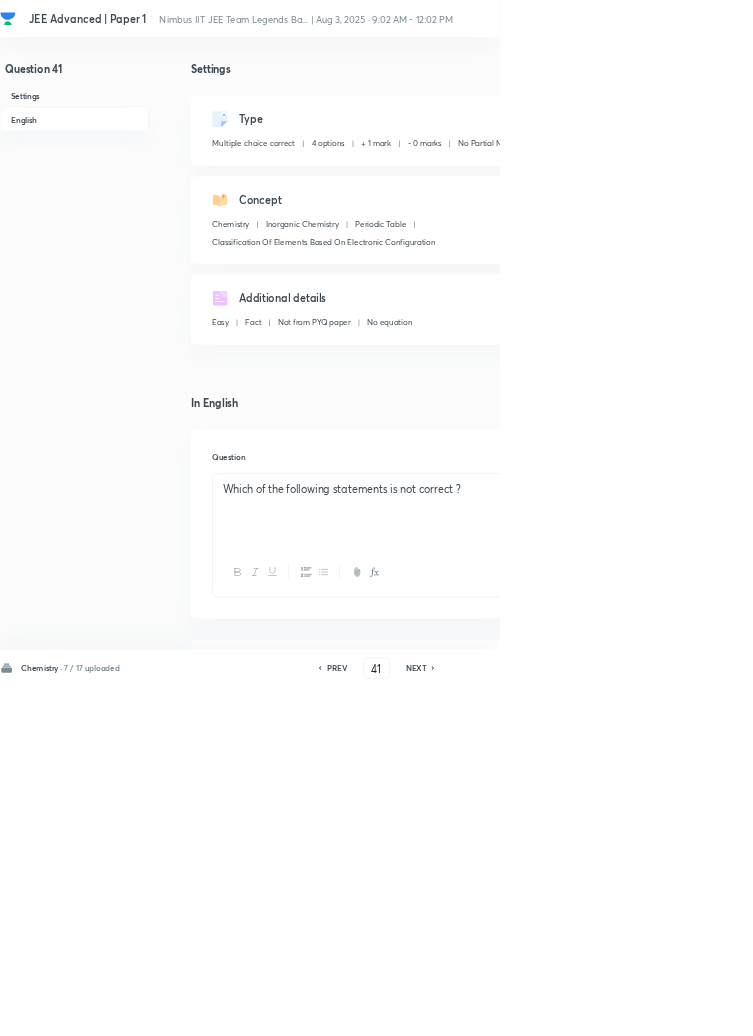 click on "NEXT" at bounding box center [627, 1008] 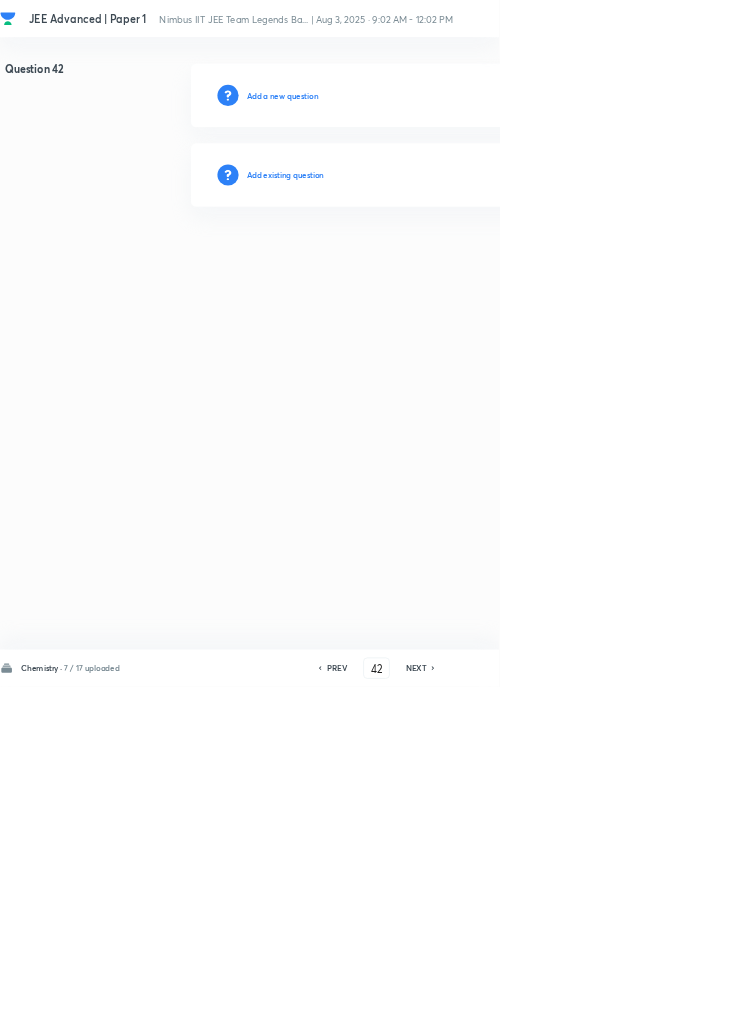 click on "Add existing question" at bounding box center (430, 264) 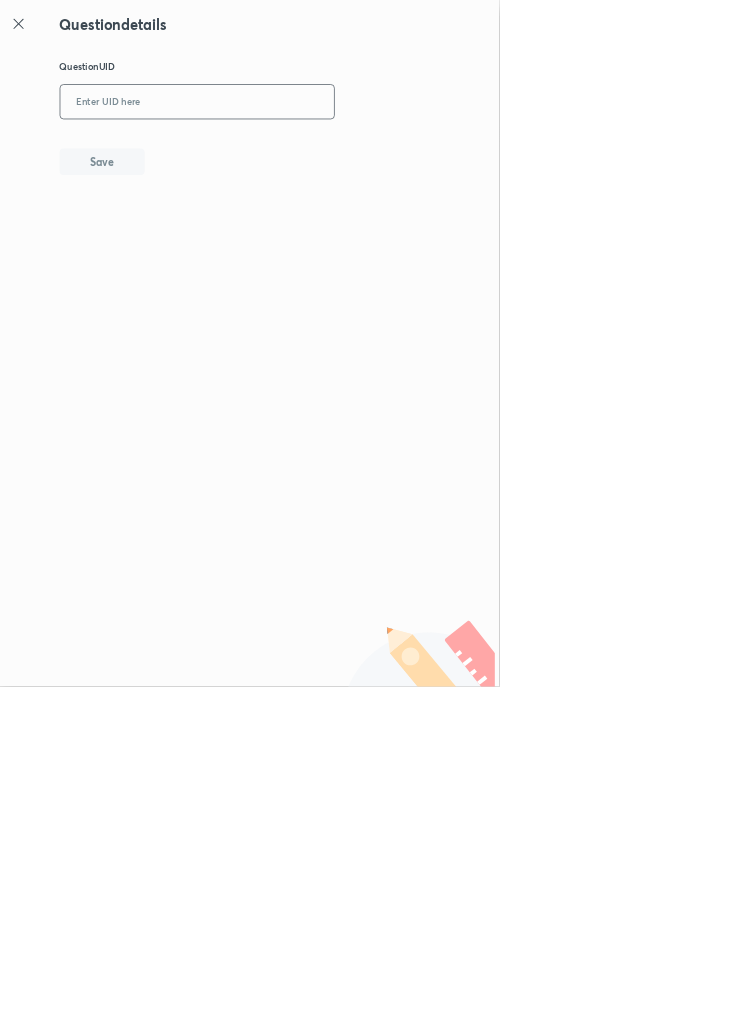 click at bounding box center (297, 154) 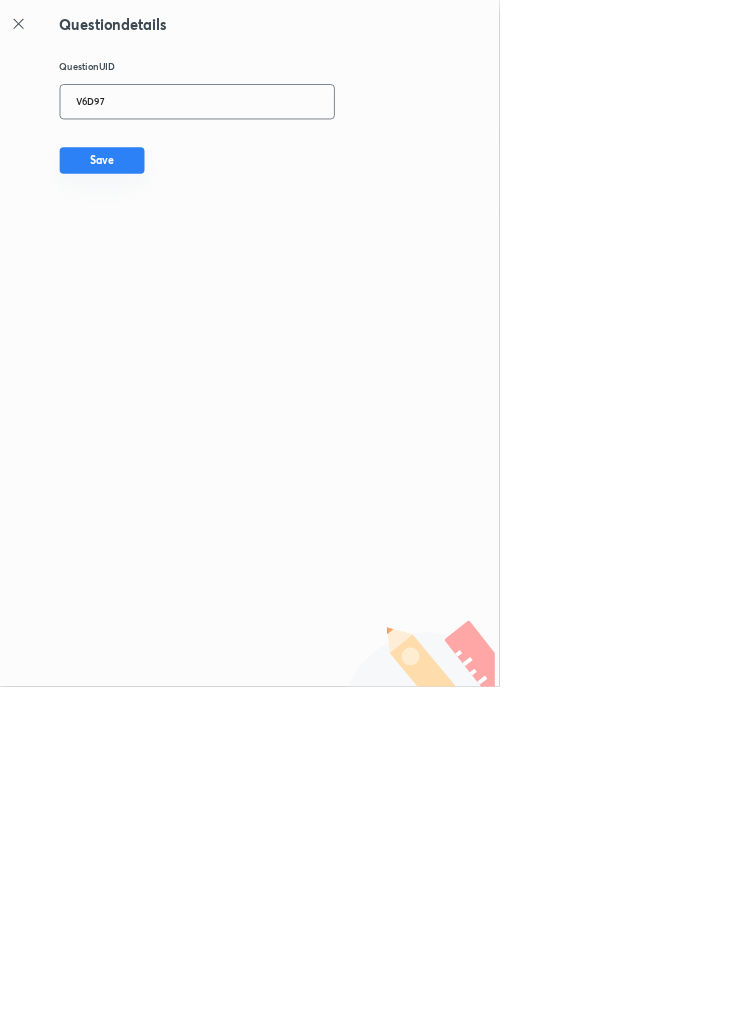type on "V6D97" 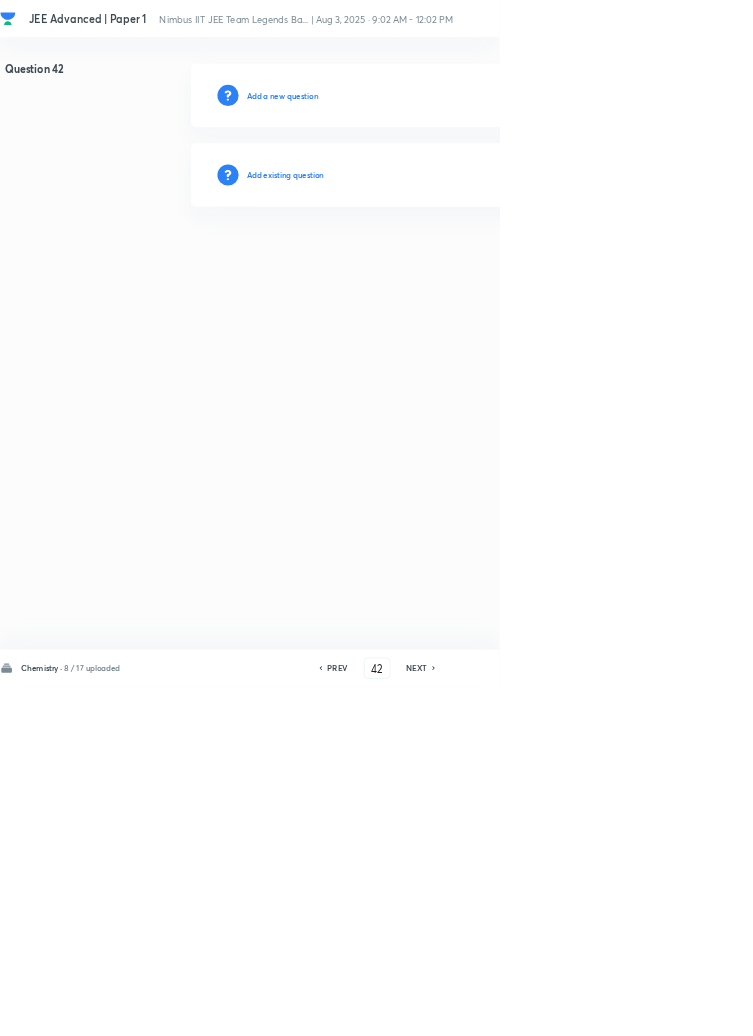 type 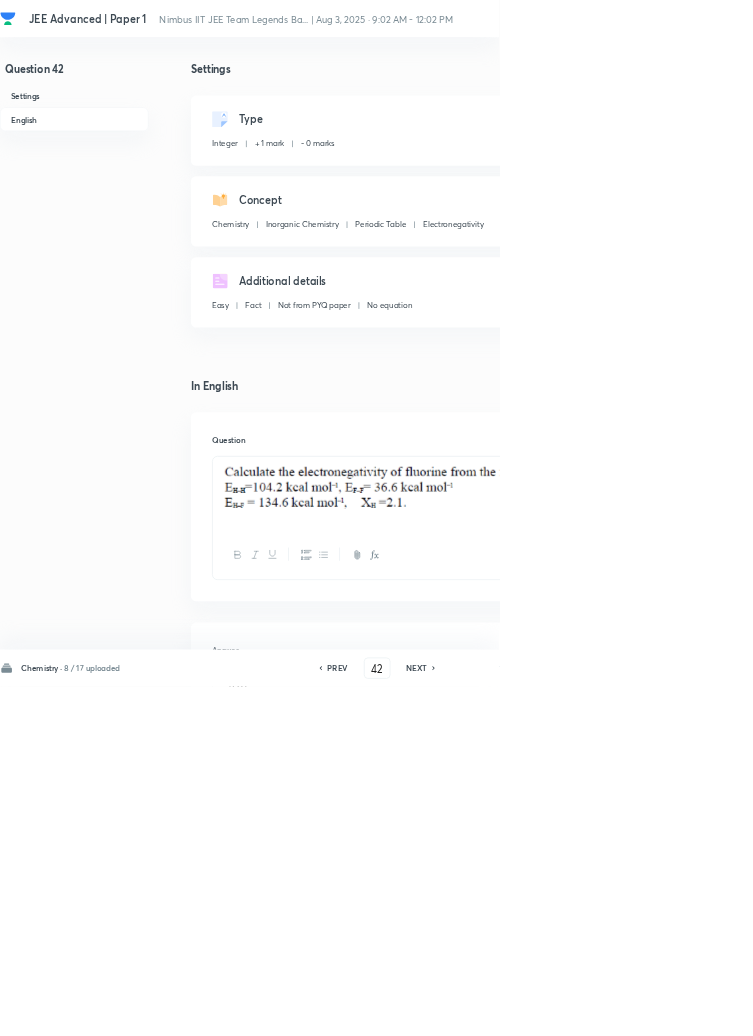 click 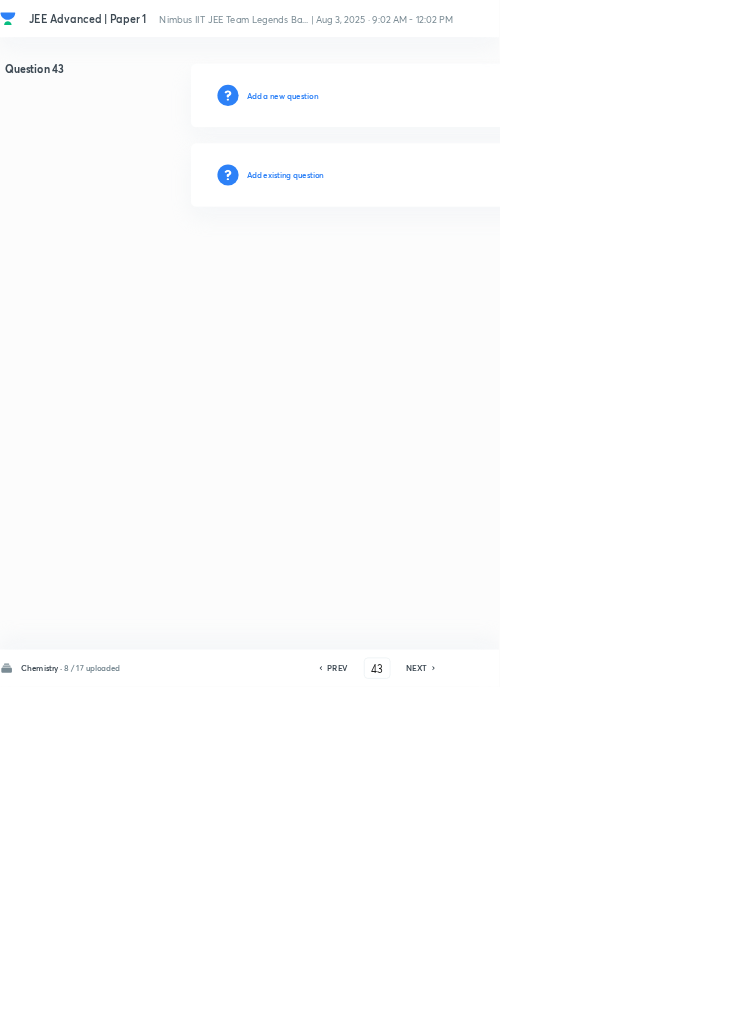 click on "Add existing question" at bounding box center (430, 264) 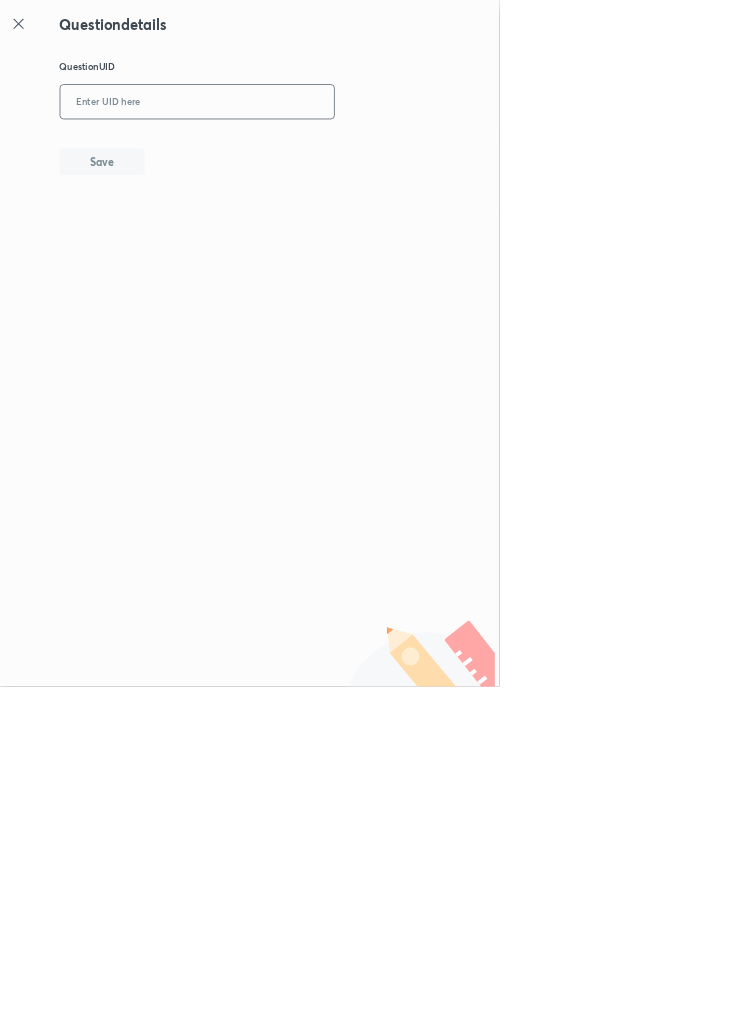 click at bounding box center [297, 154] 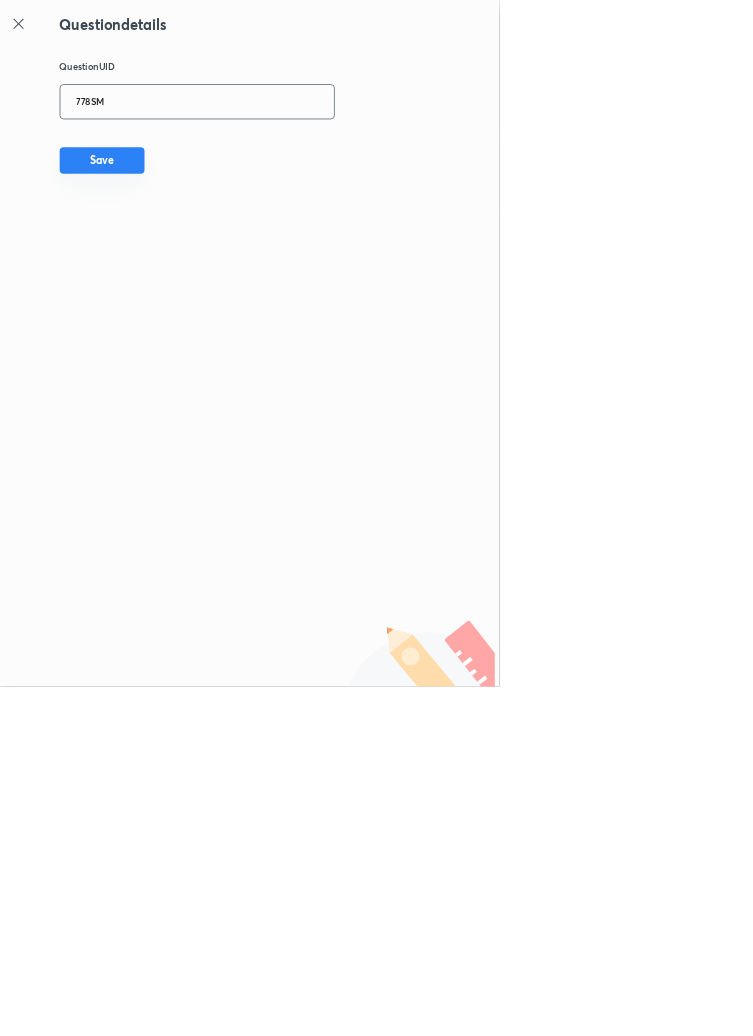 type on "778SM" 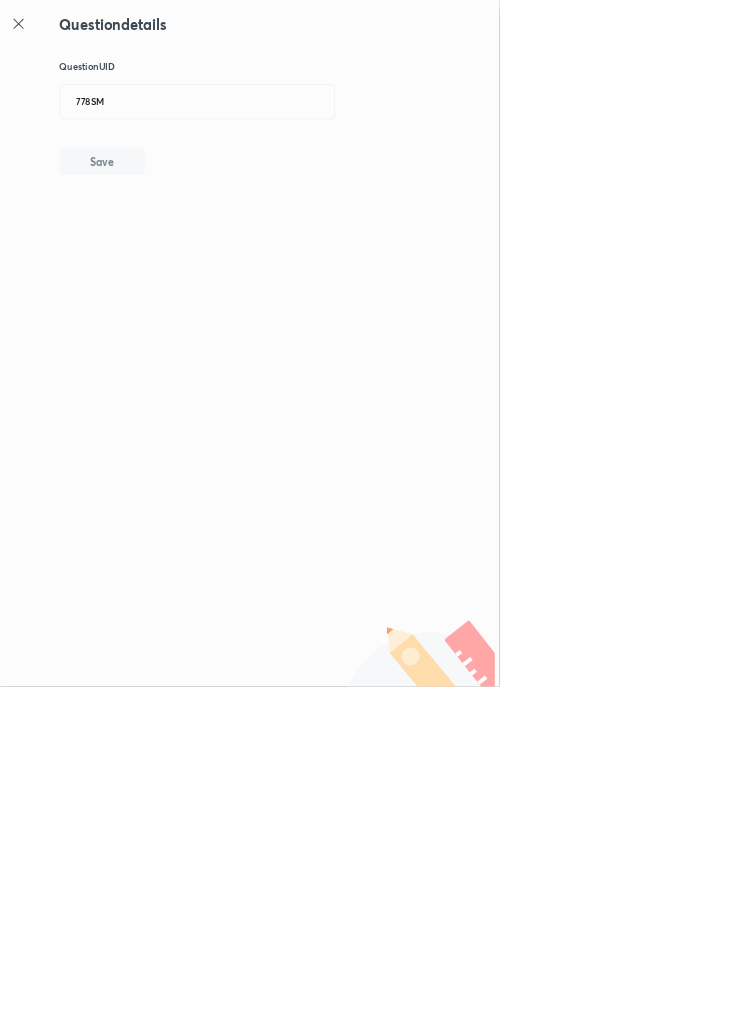 type 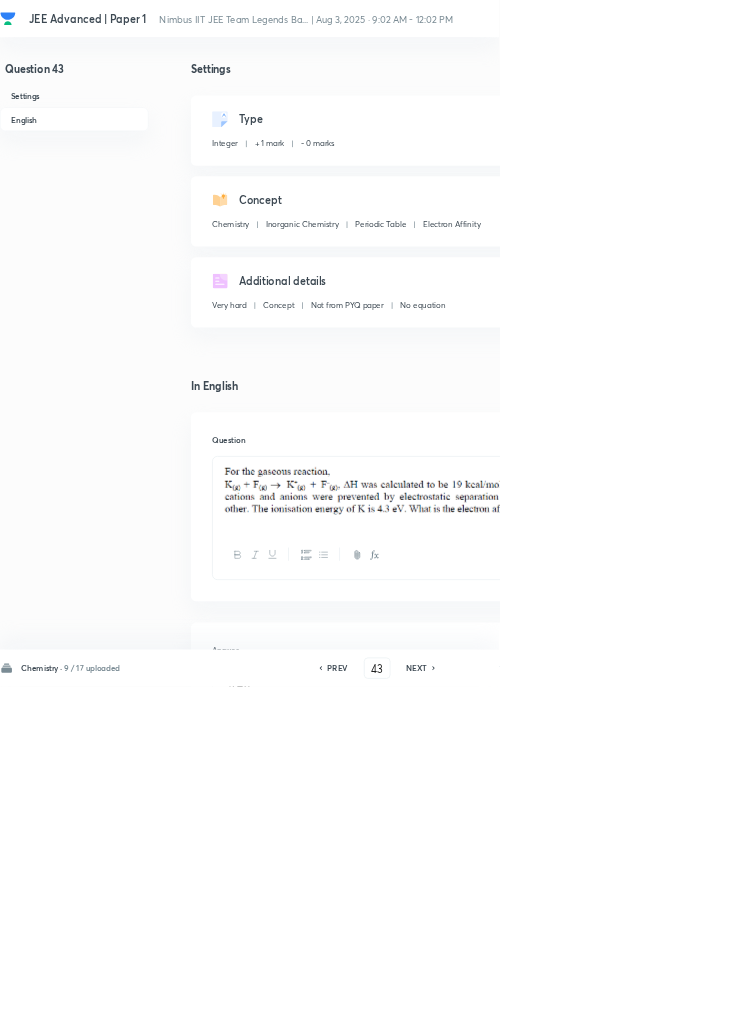 click on "NEXT" at bounding box center [628, 1008] 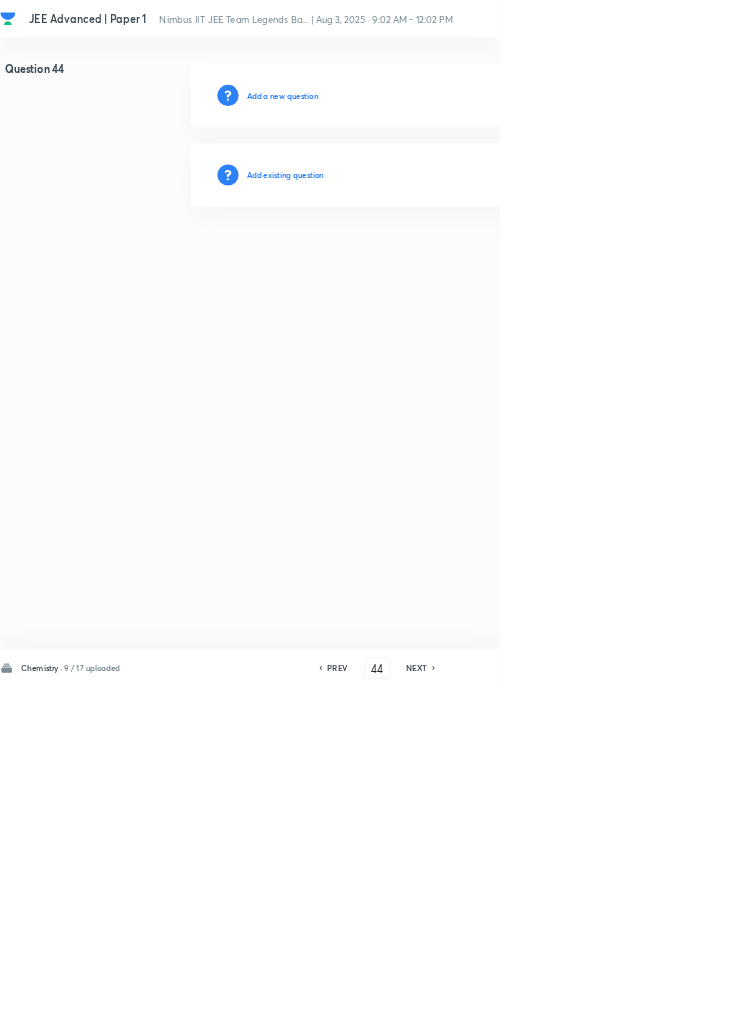 click on "Add existing question" at bounding box center [430, 264] 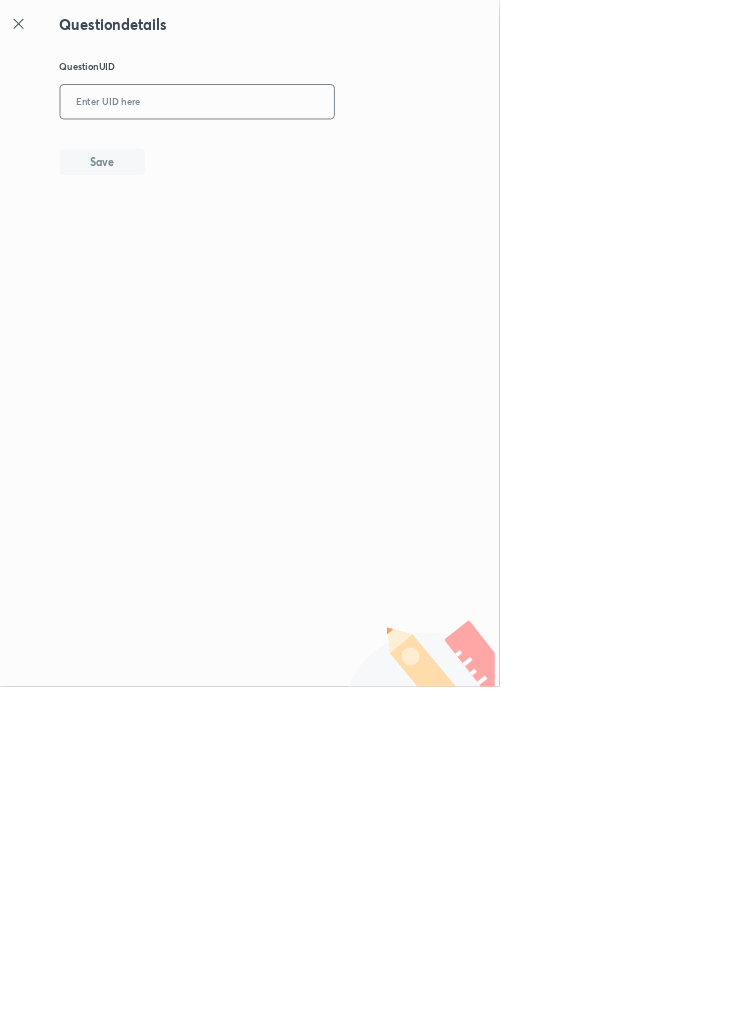 click at bounding box center (297, 154) 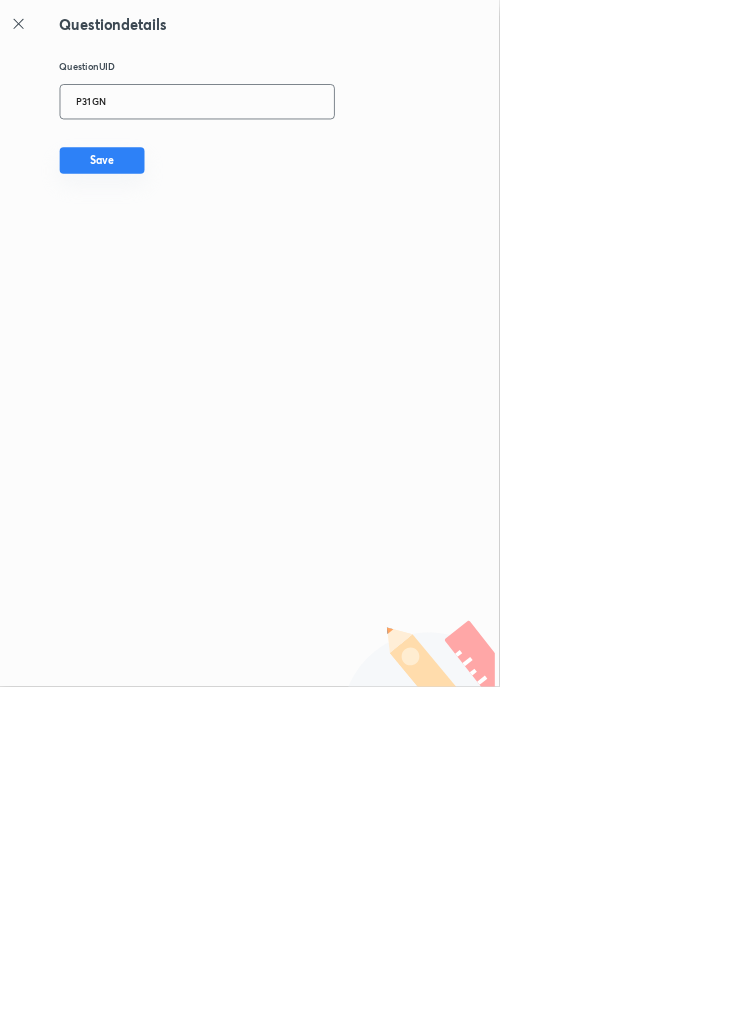 type on "P31GN" 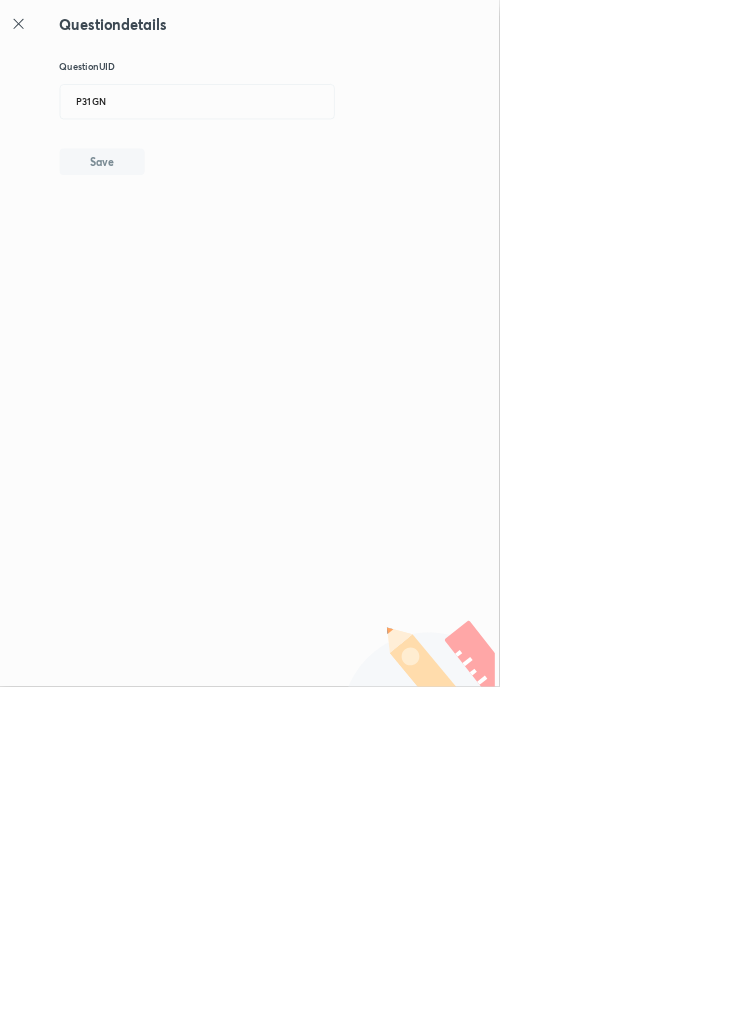 type 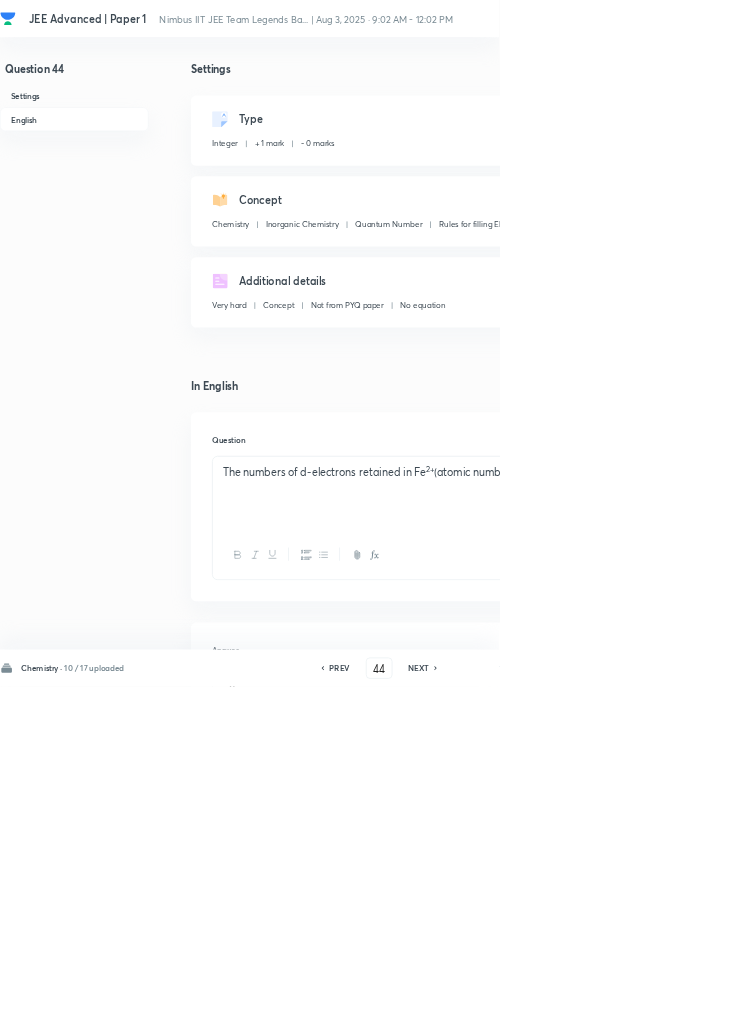 click on "NEXT" at bounding box center (631, 1008) 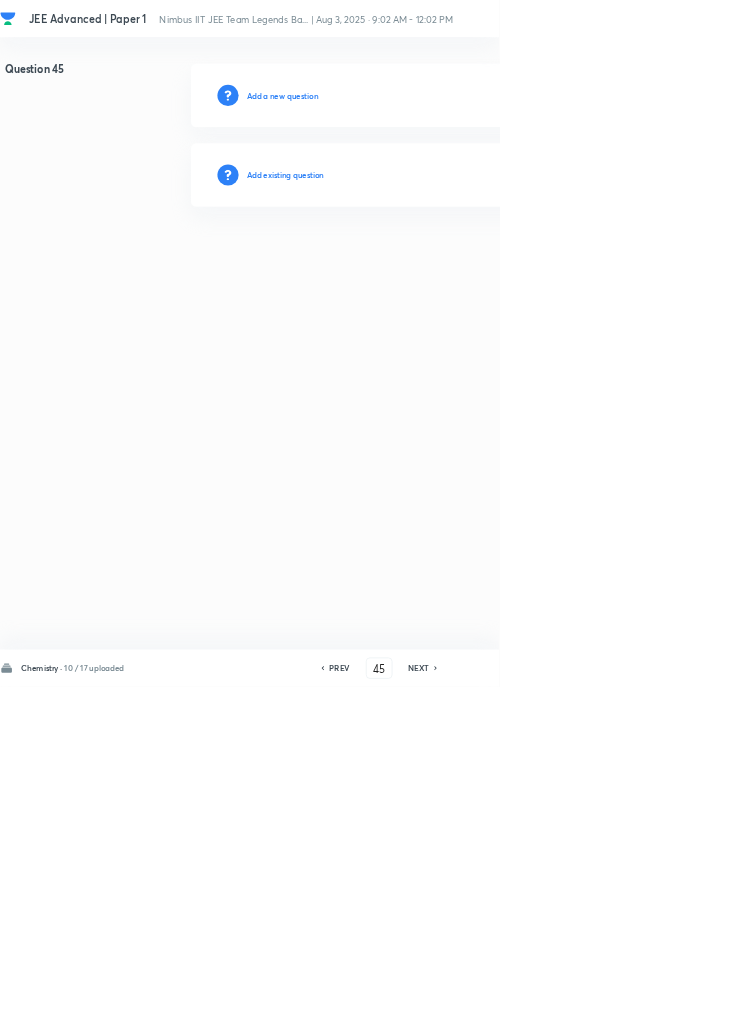 click on "Add existing question" at bounding box center [430, 264] 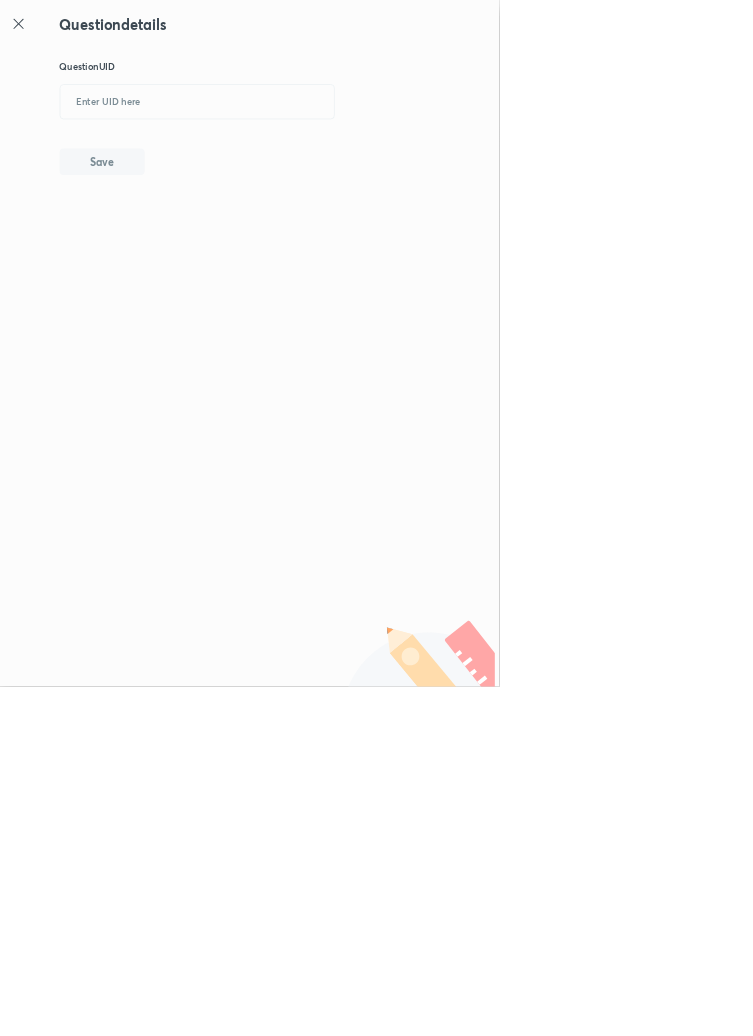 click 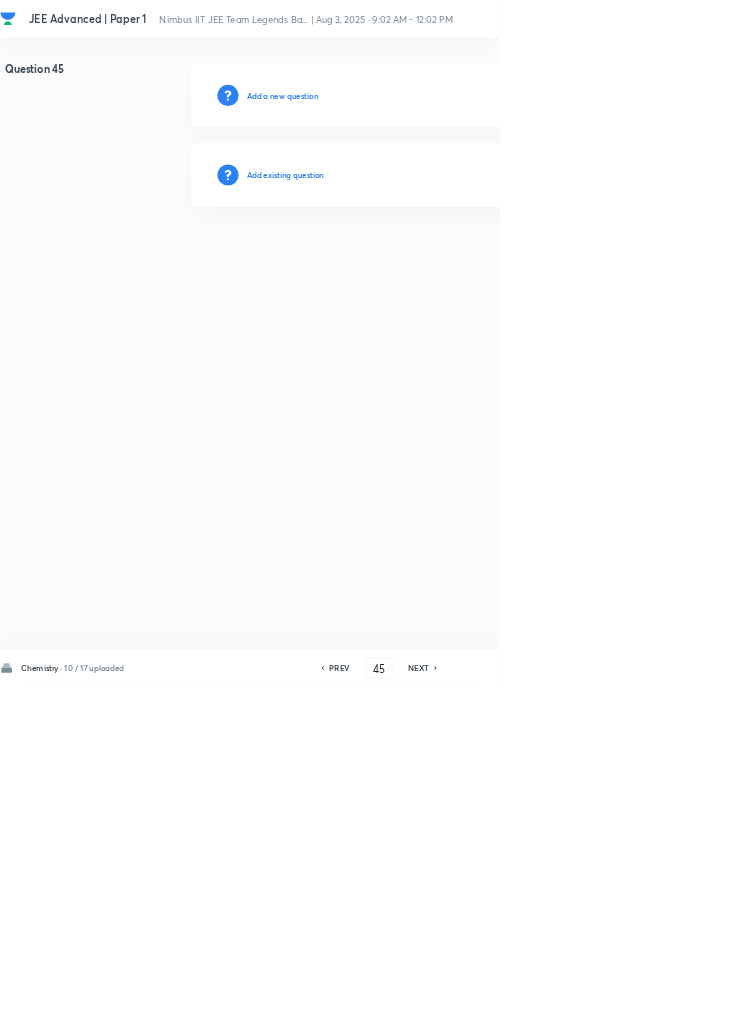 click on "Add existing question" at bounding box center [430, 264] 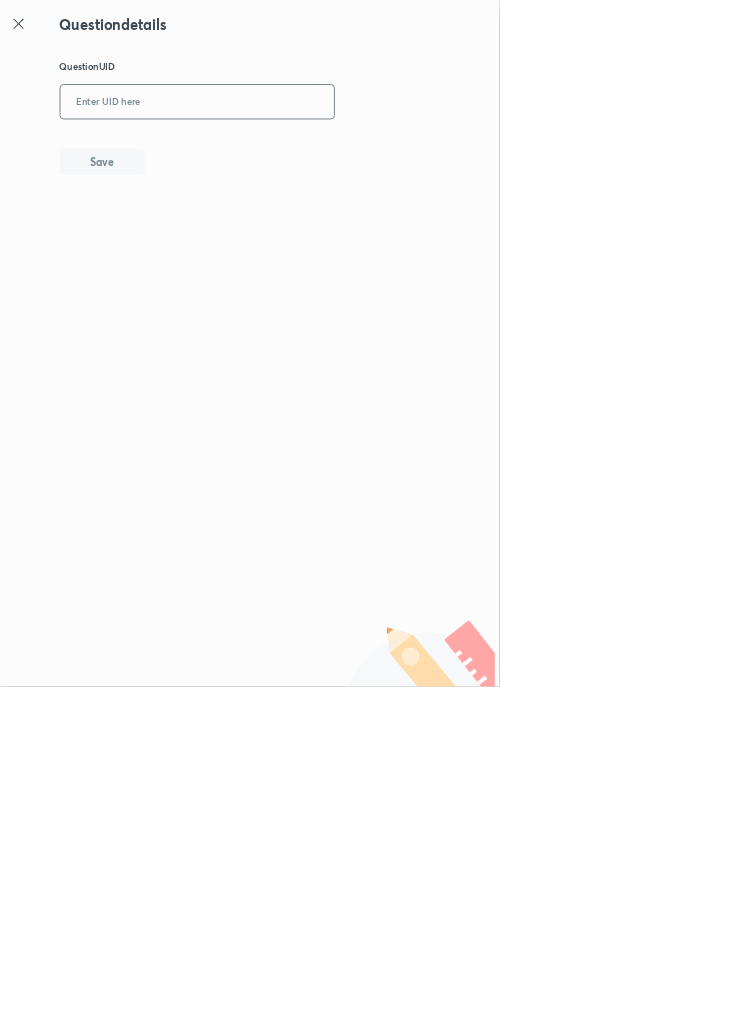 click at bounding box center [297, 154] 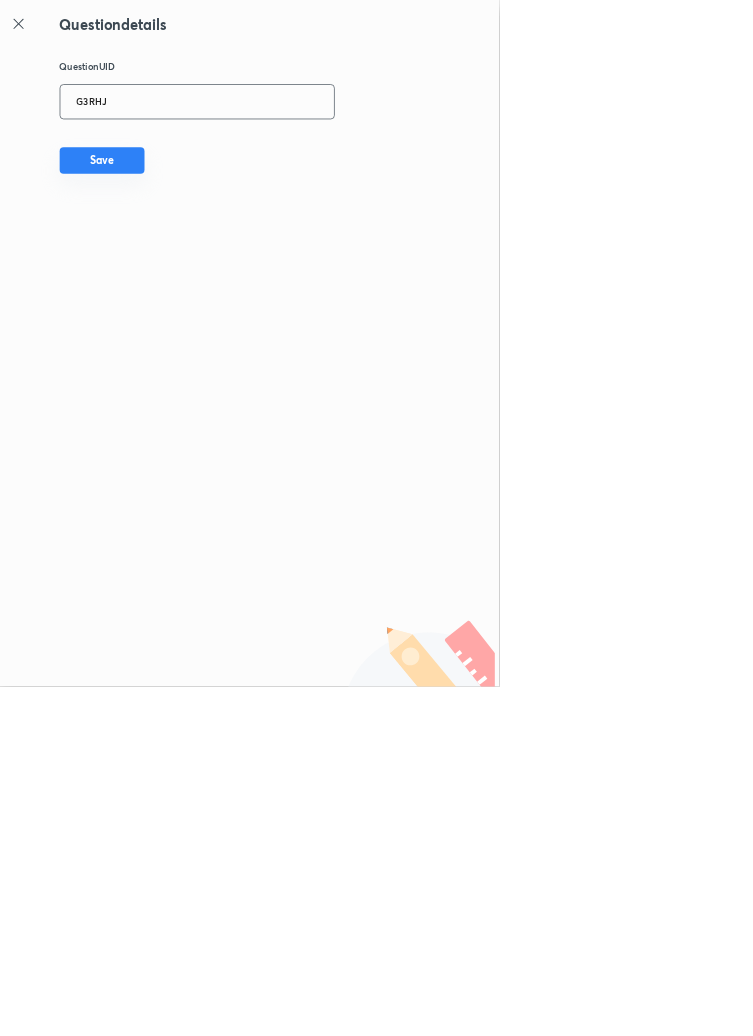 type on "G3RHJ" 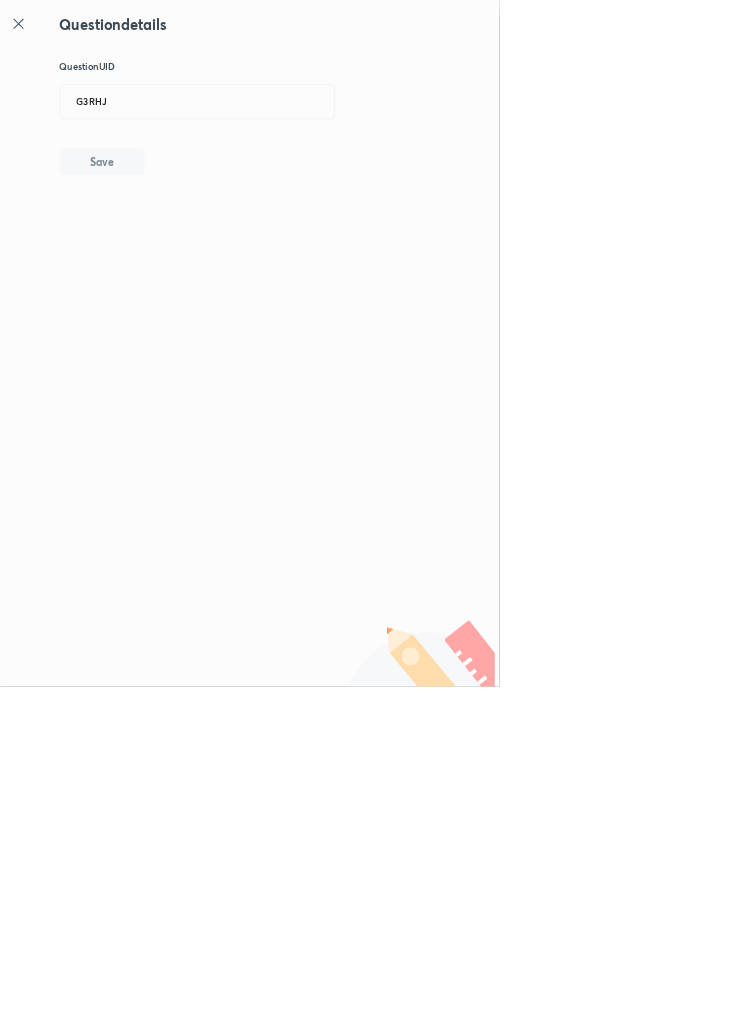 type 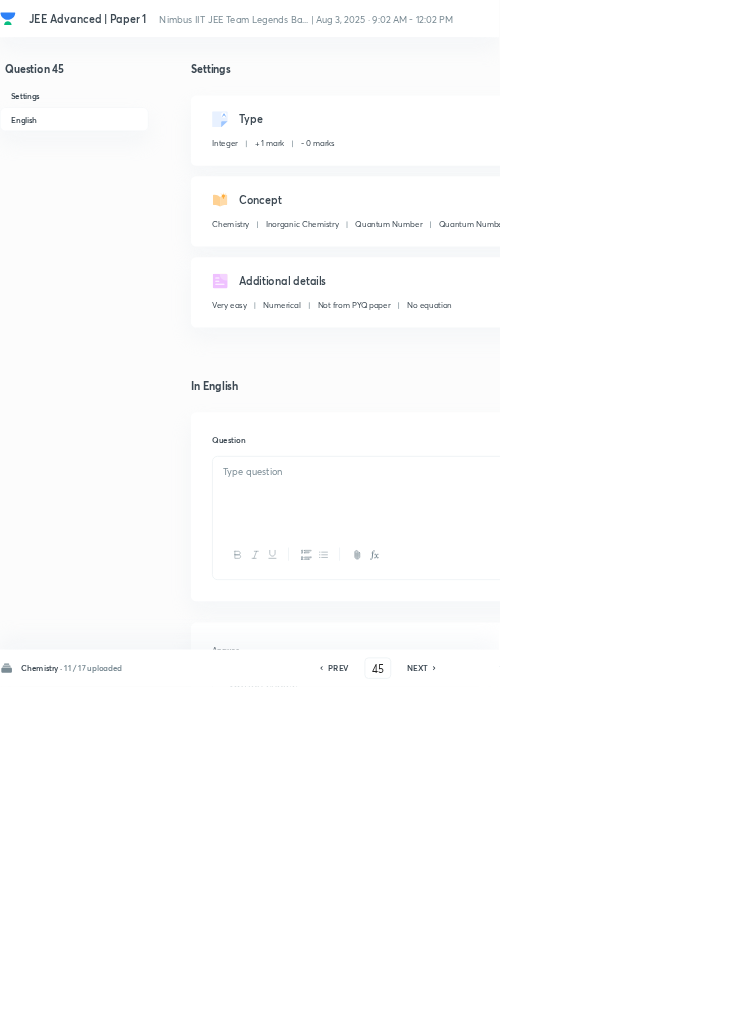 type on "25" 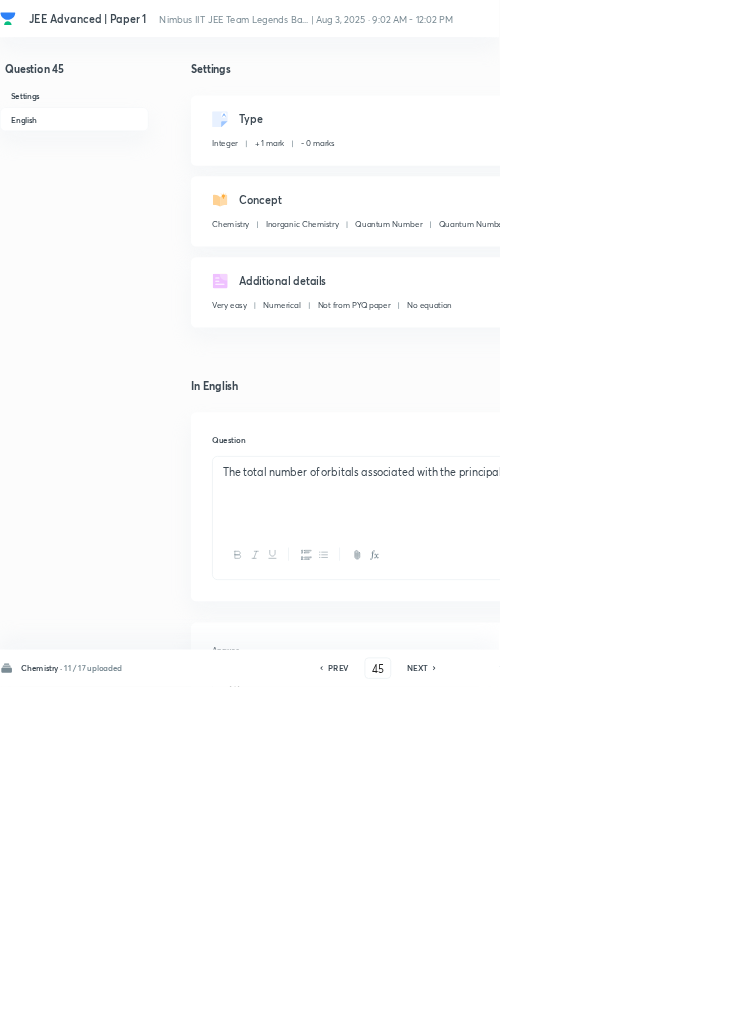 click on "NEXT" at bounding box center (629, 1008) 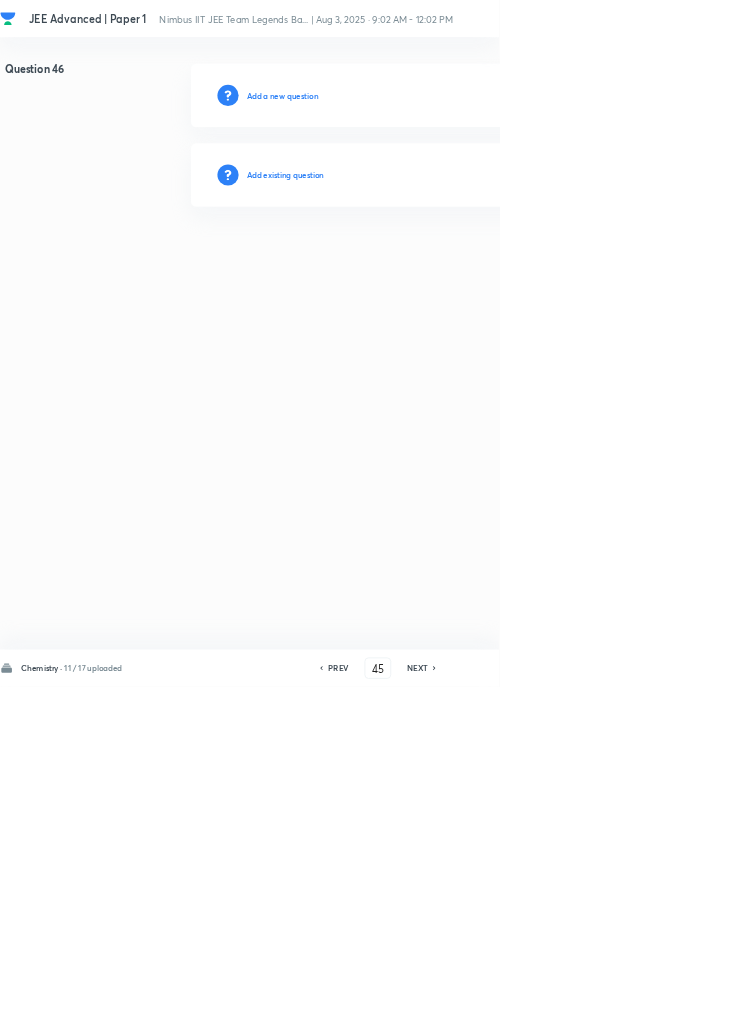 type on "46" 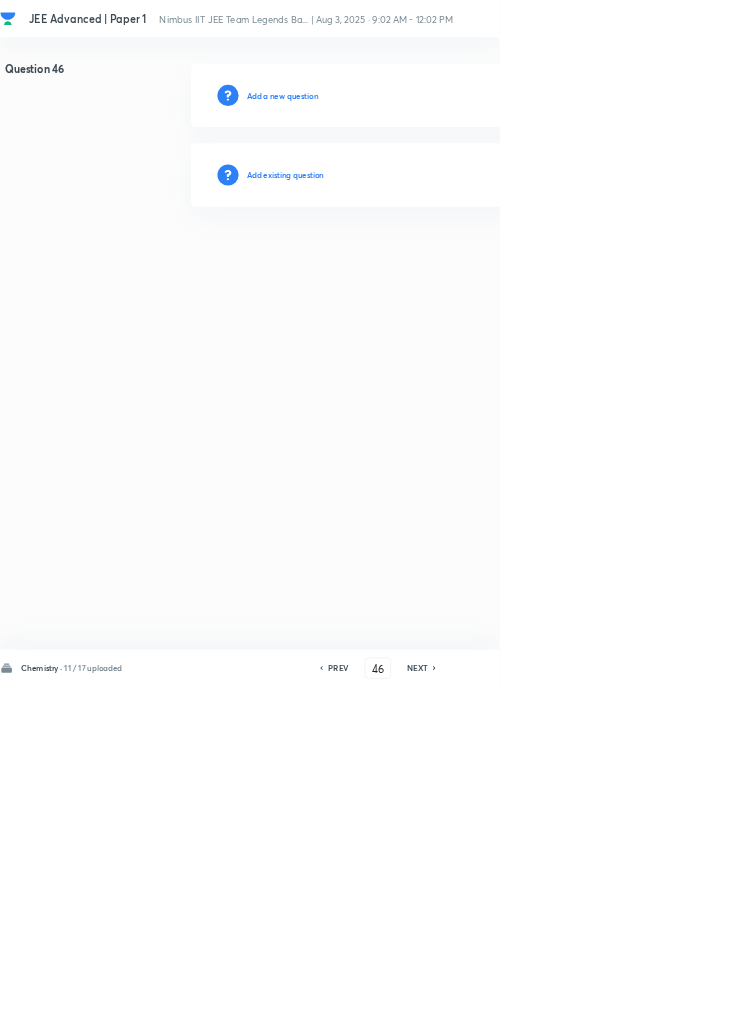 click on "Add existing question" at bounding box center (430, 264) 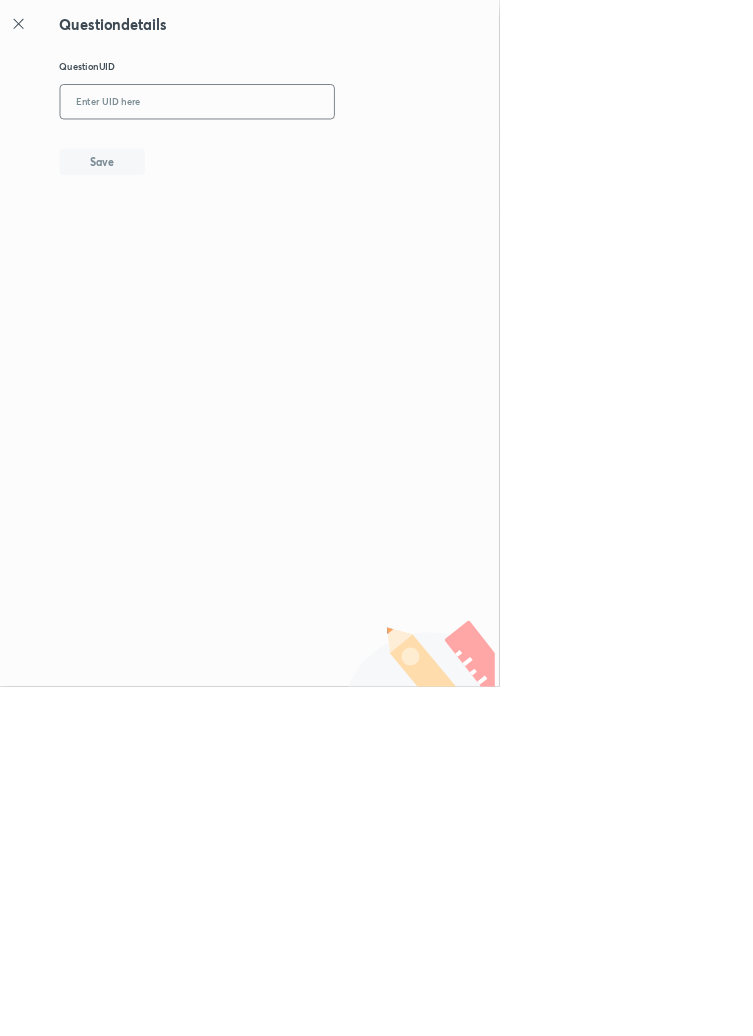 click at bounding box center (297, 154) 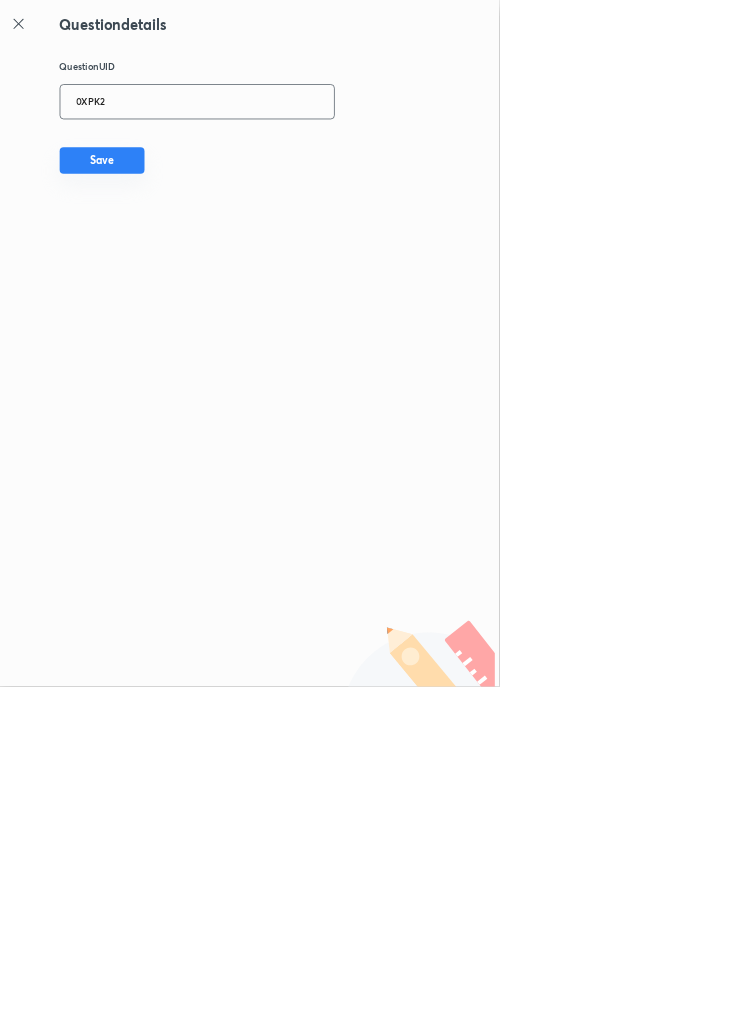 type on "0XPK2" 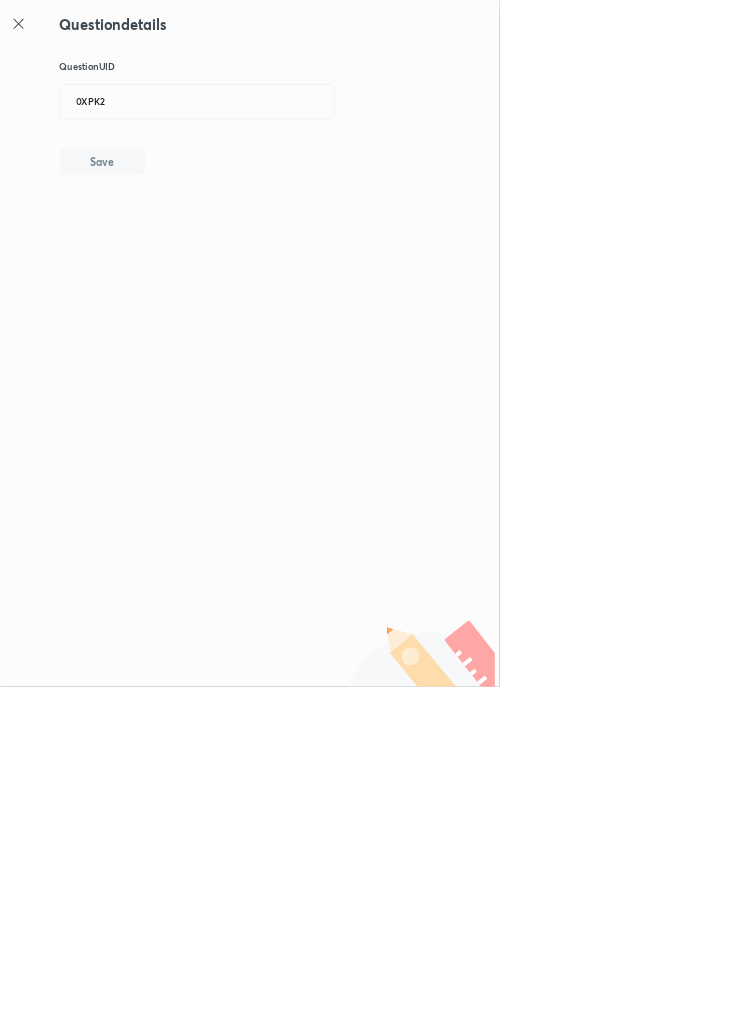 type 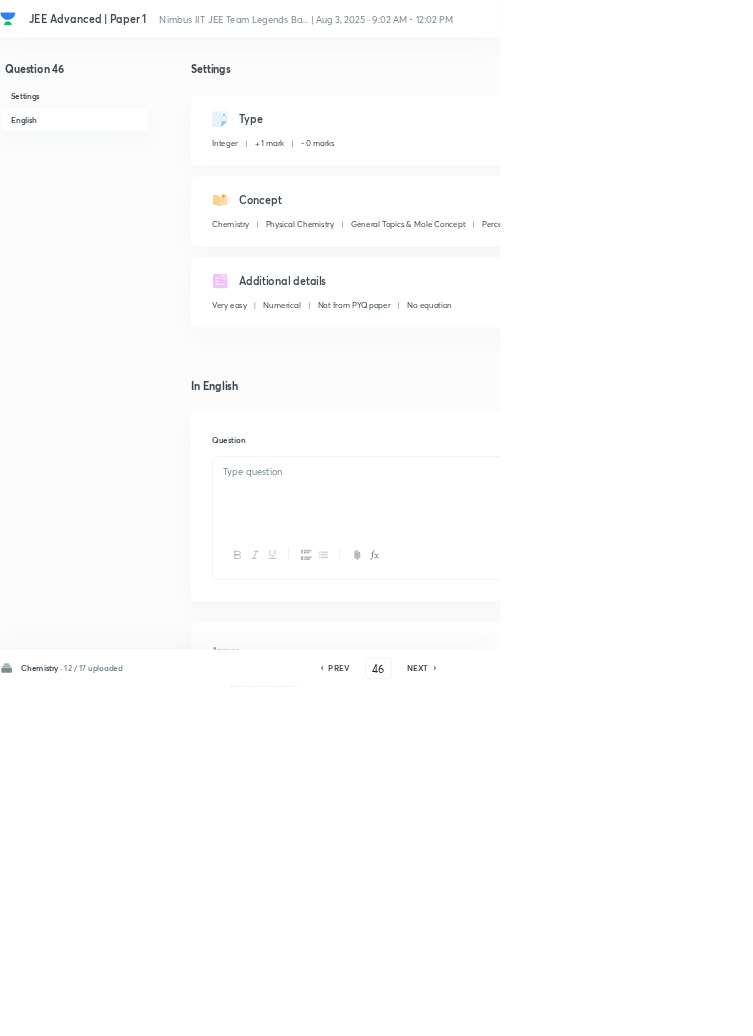 type on "90" 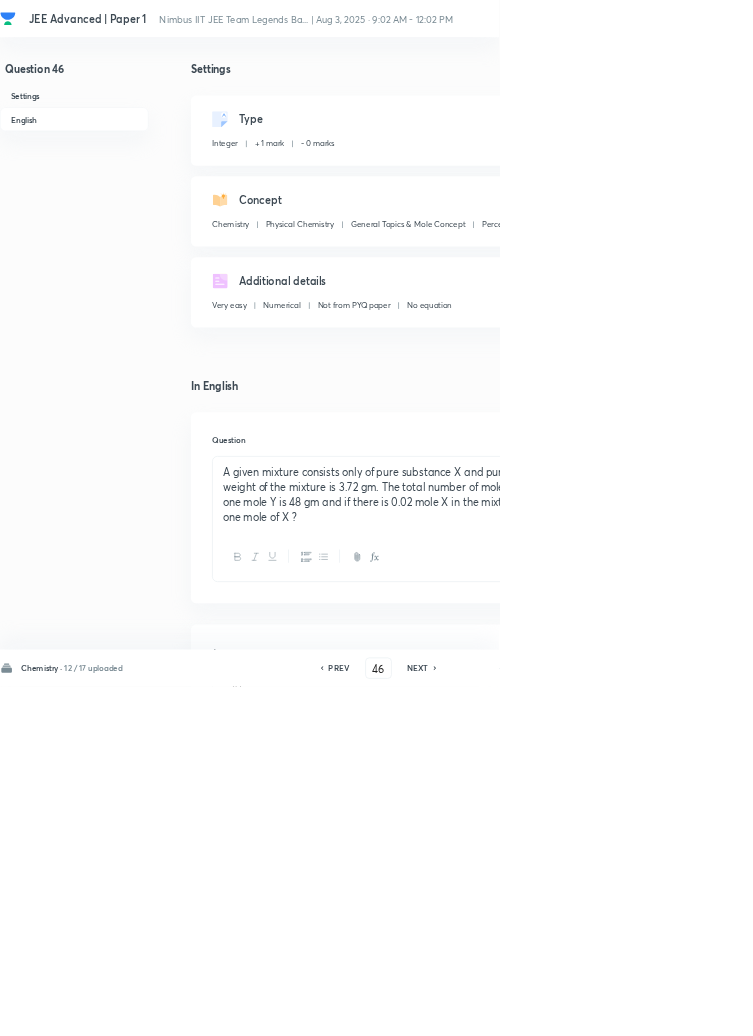 click 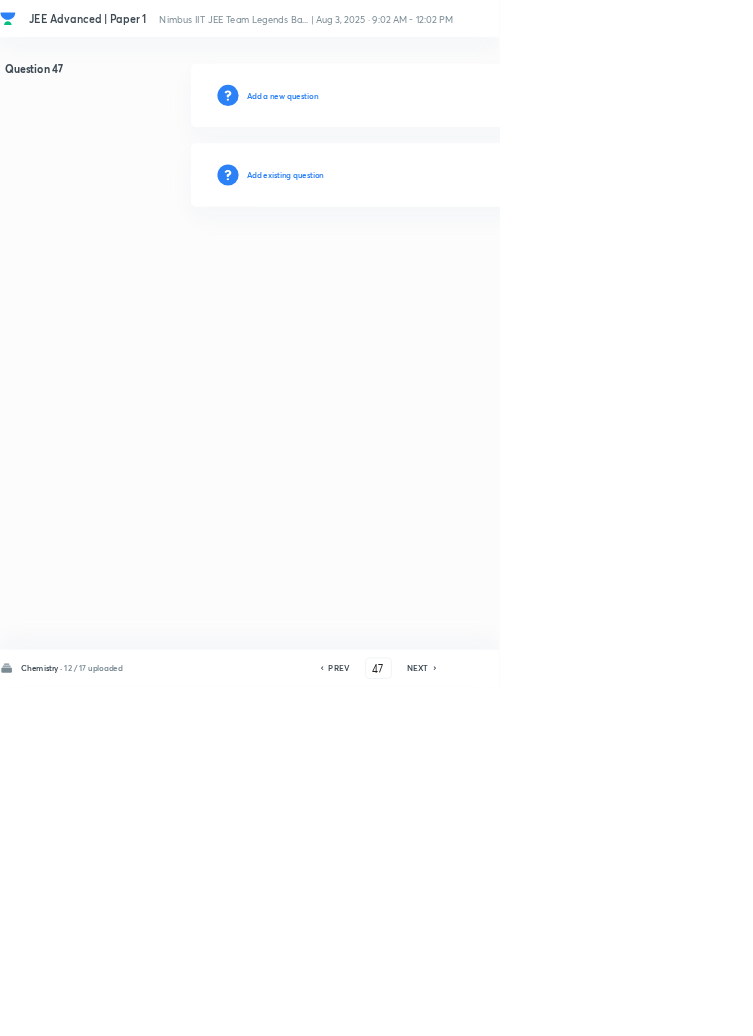 click on "Add existing question" at bounding box center (430, 264) 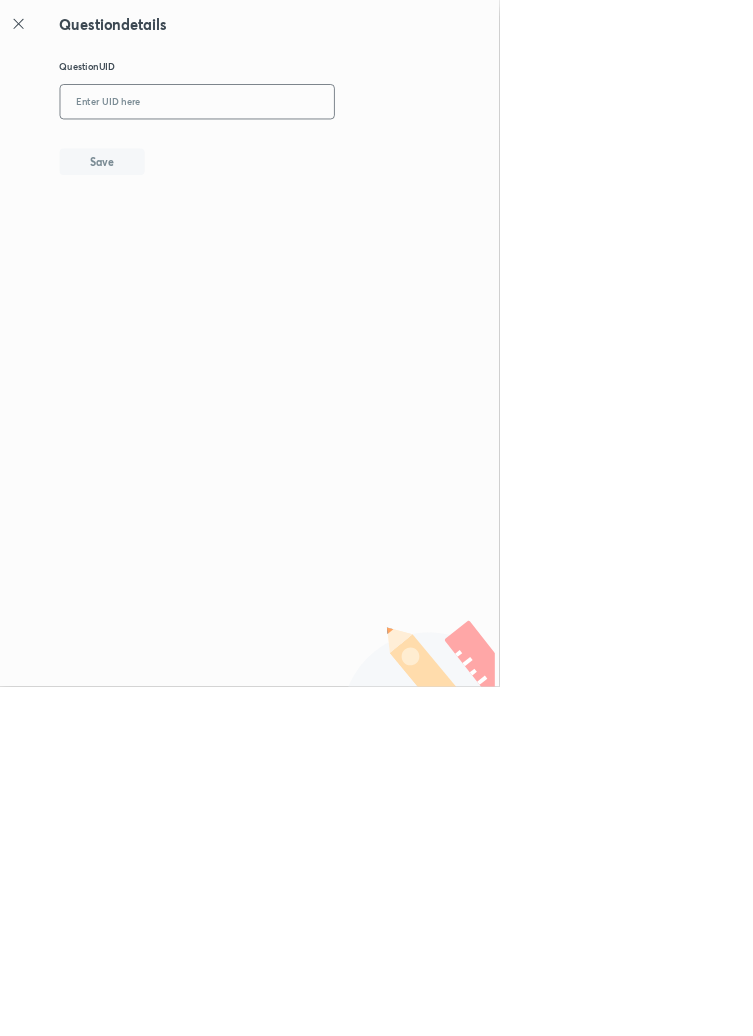 click at bounding box center [297, 154] 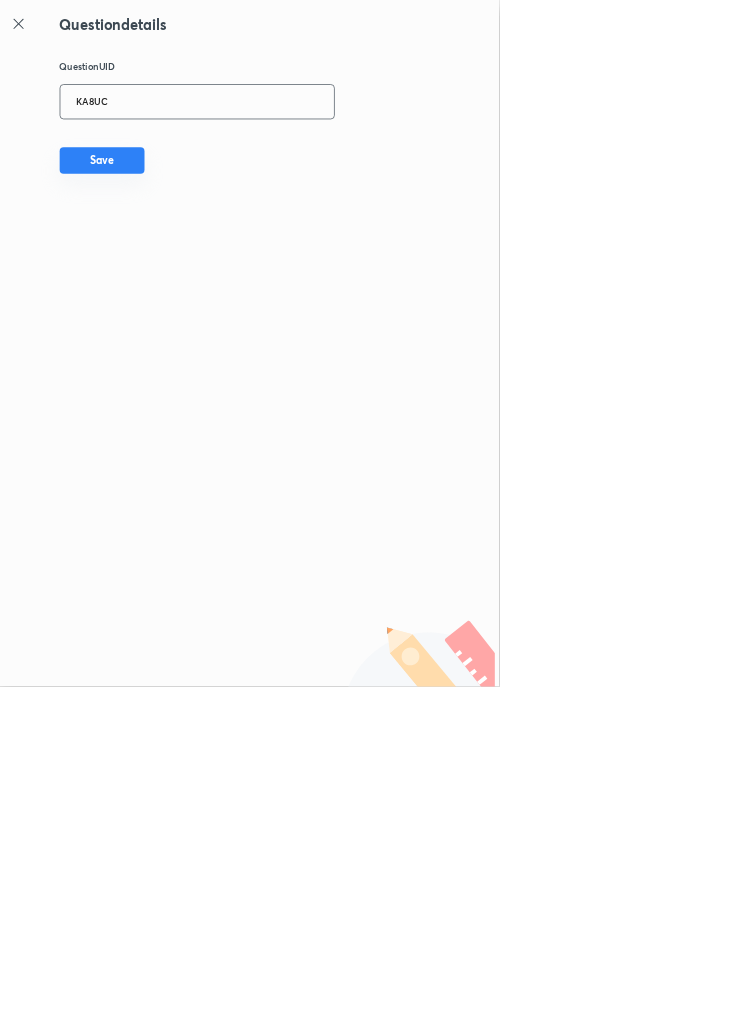 type on "KA8UC" 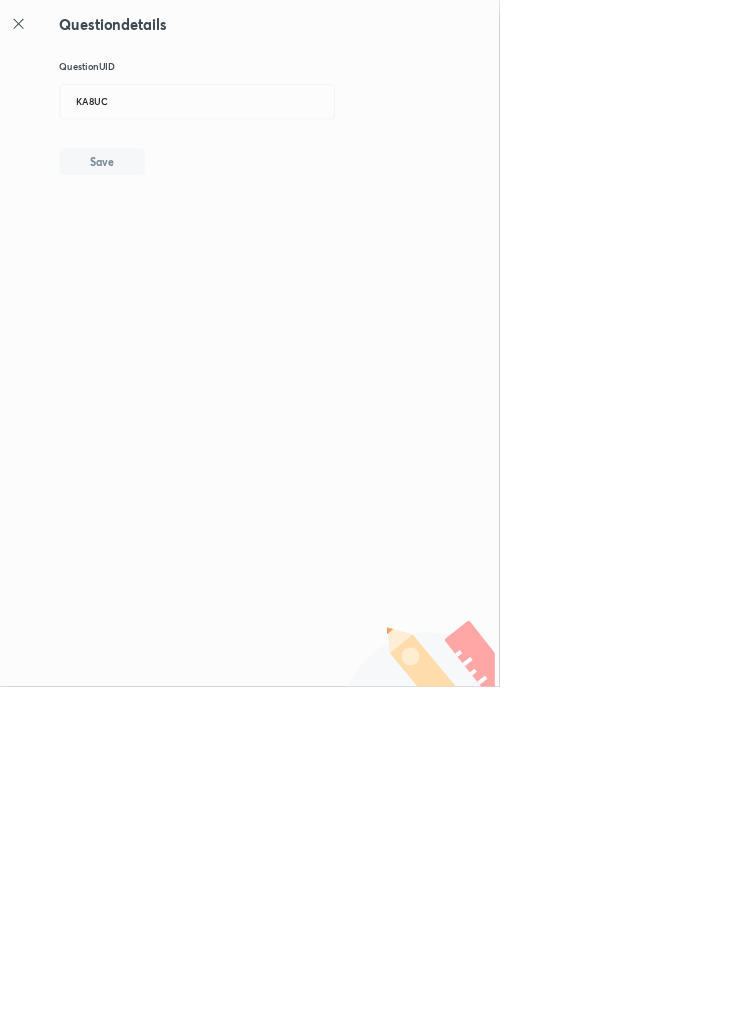 type 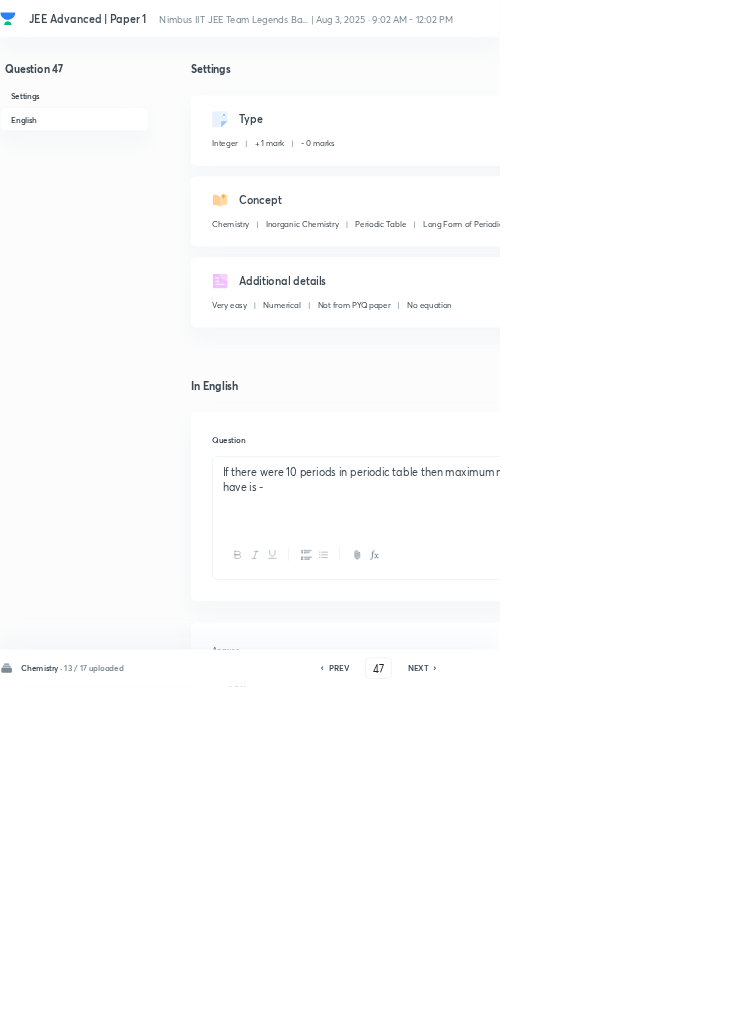 click on "NEXT" at bounding box center (630, 1008) 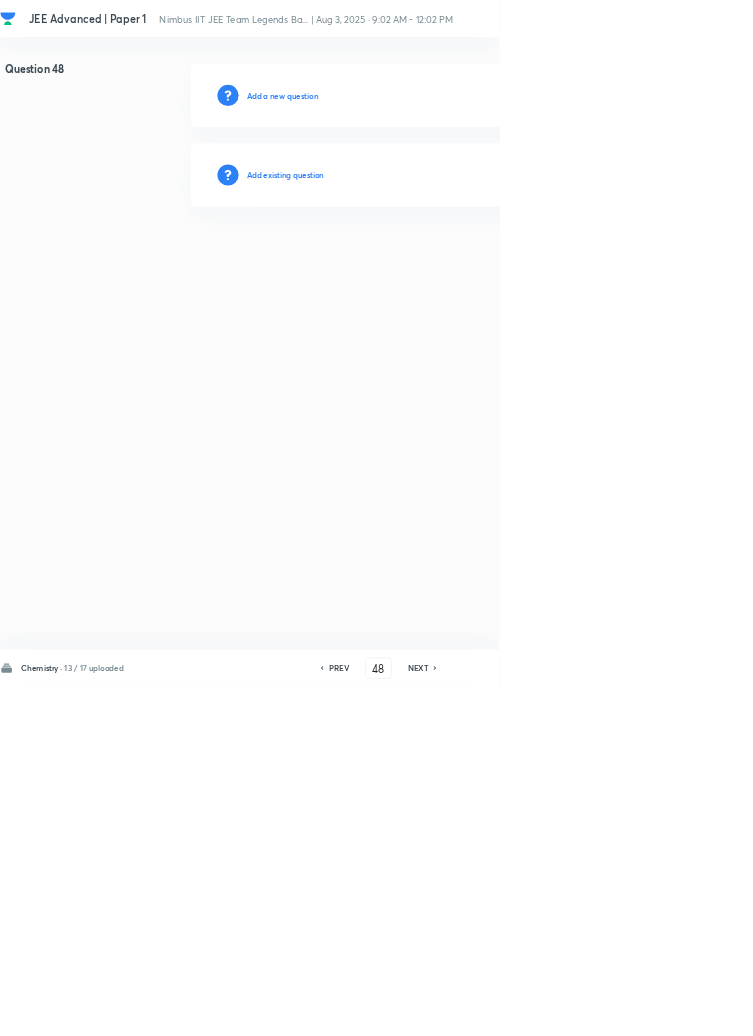 click on "Add existing question" at bounding box center [430, 264] 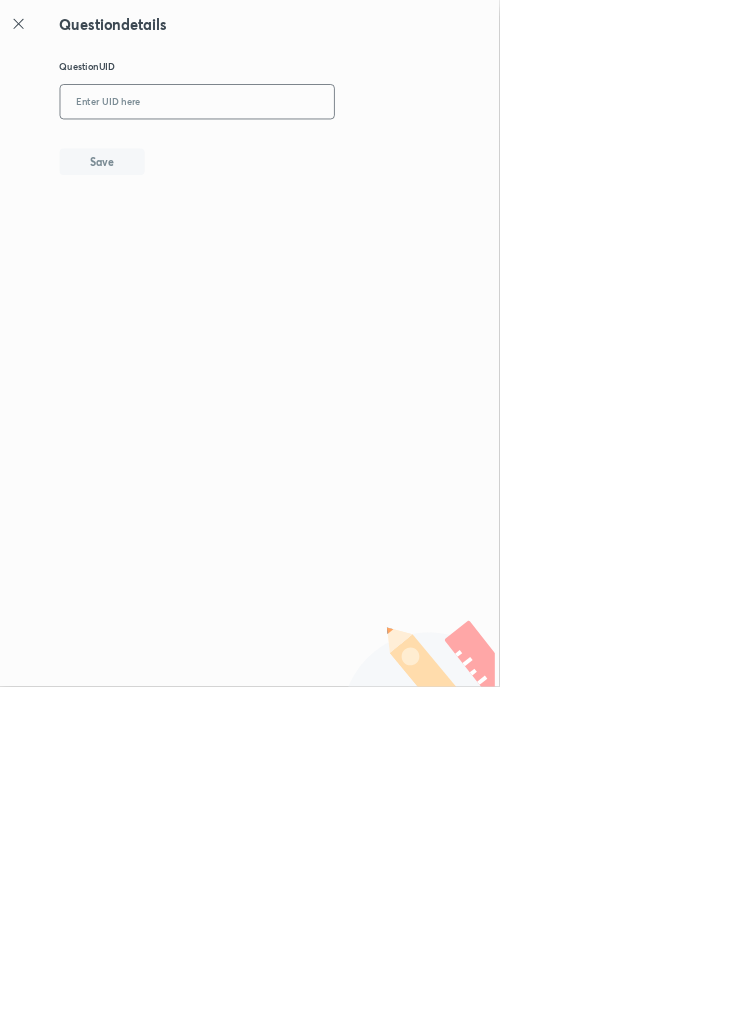 click at bounding box center [297, 154] 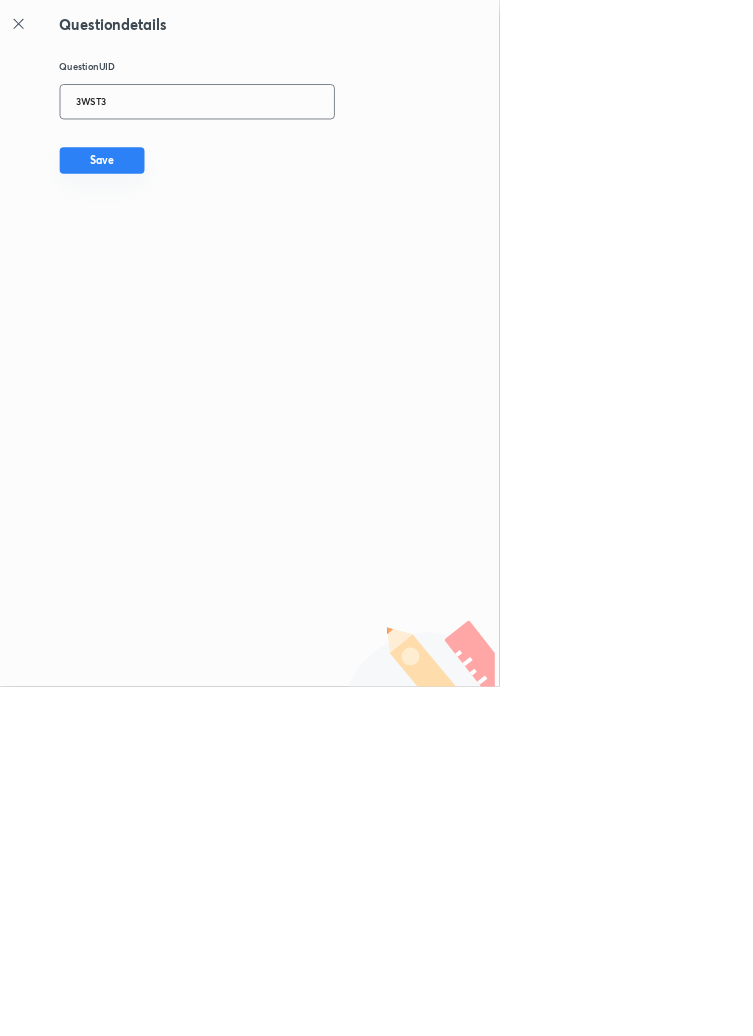 type on "3WST3" 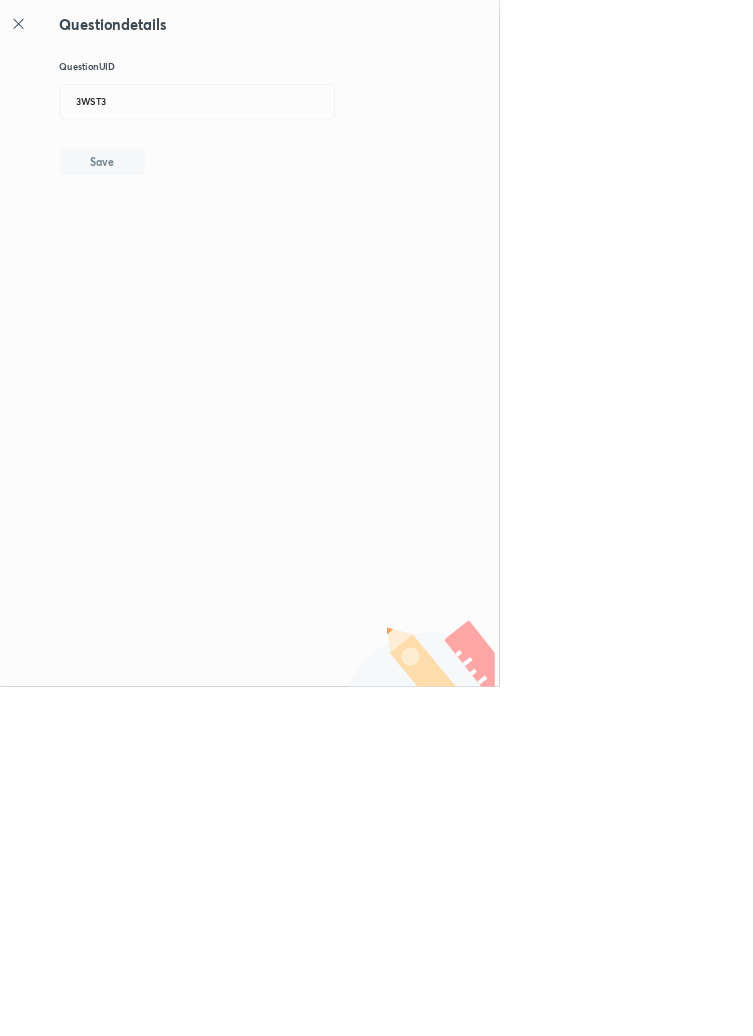 type 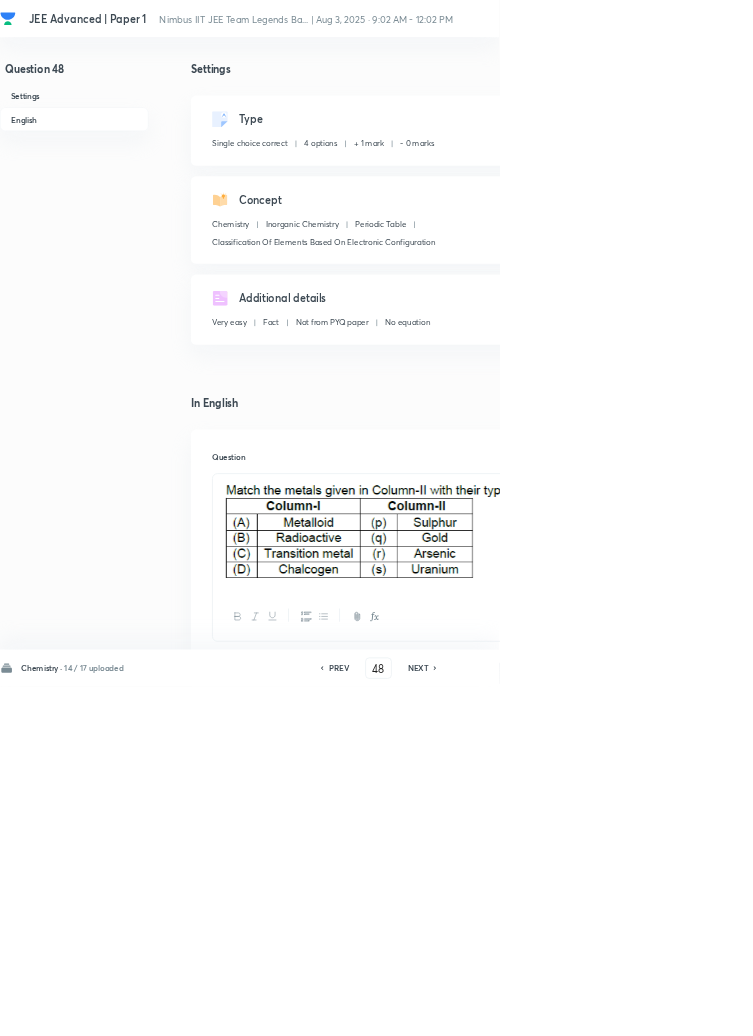click 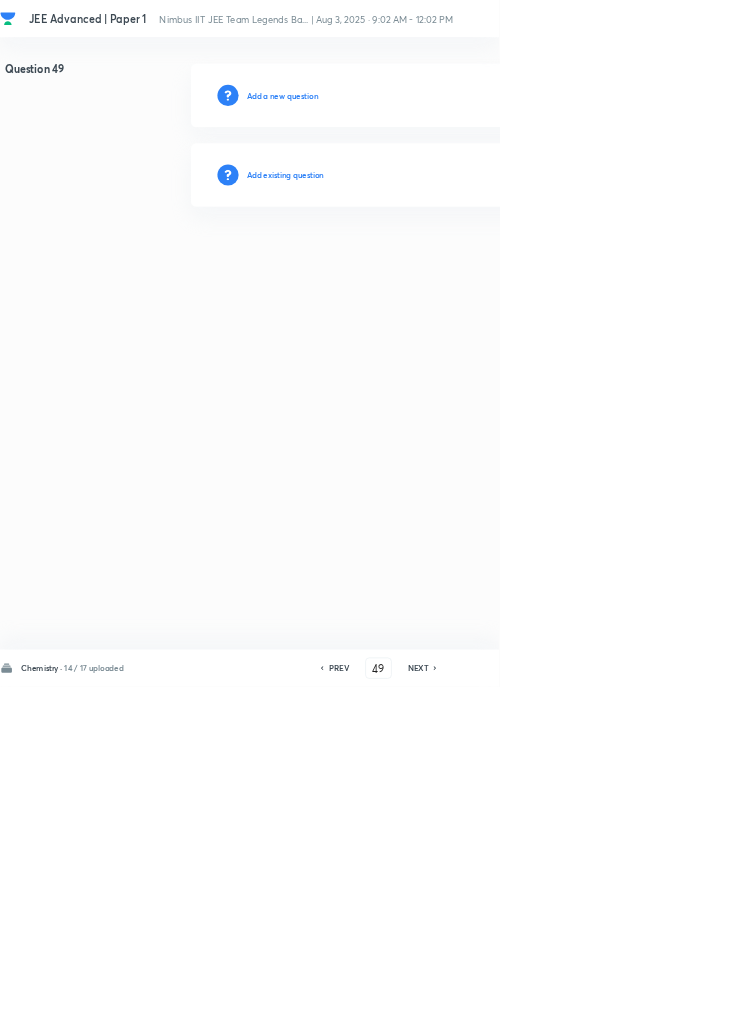 click on "Add existing question" at bounding box center (430, 264) 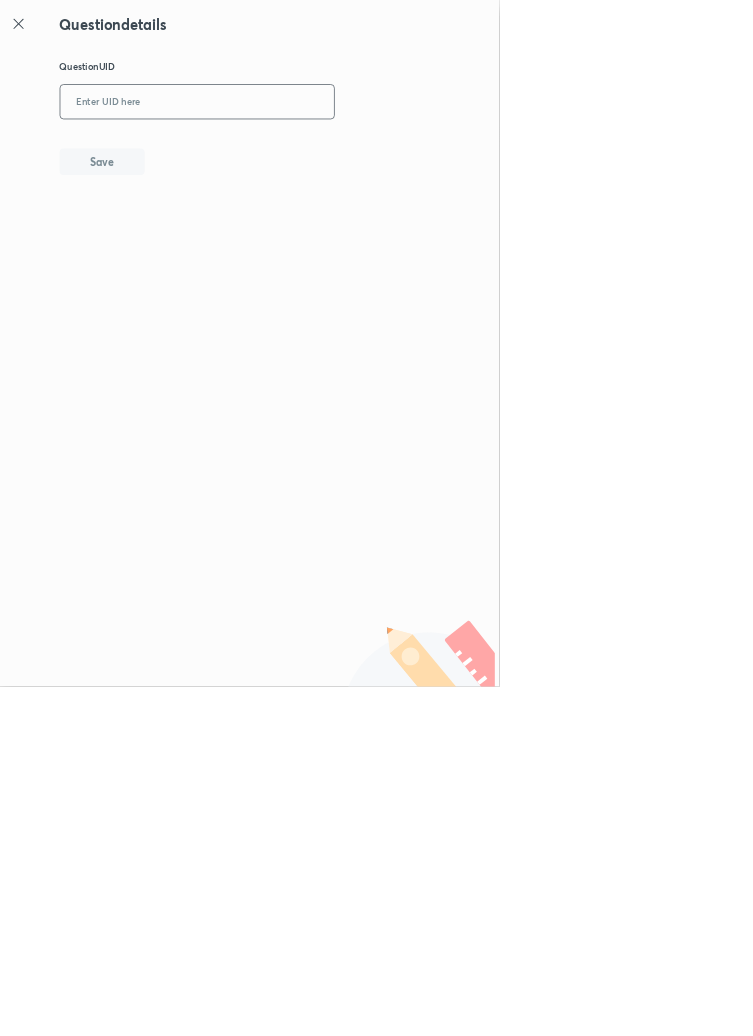 click at bounding box center [297, 154] 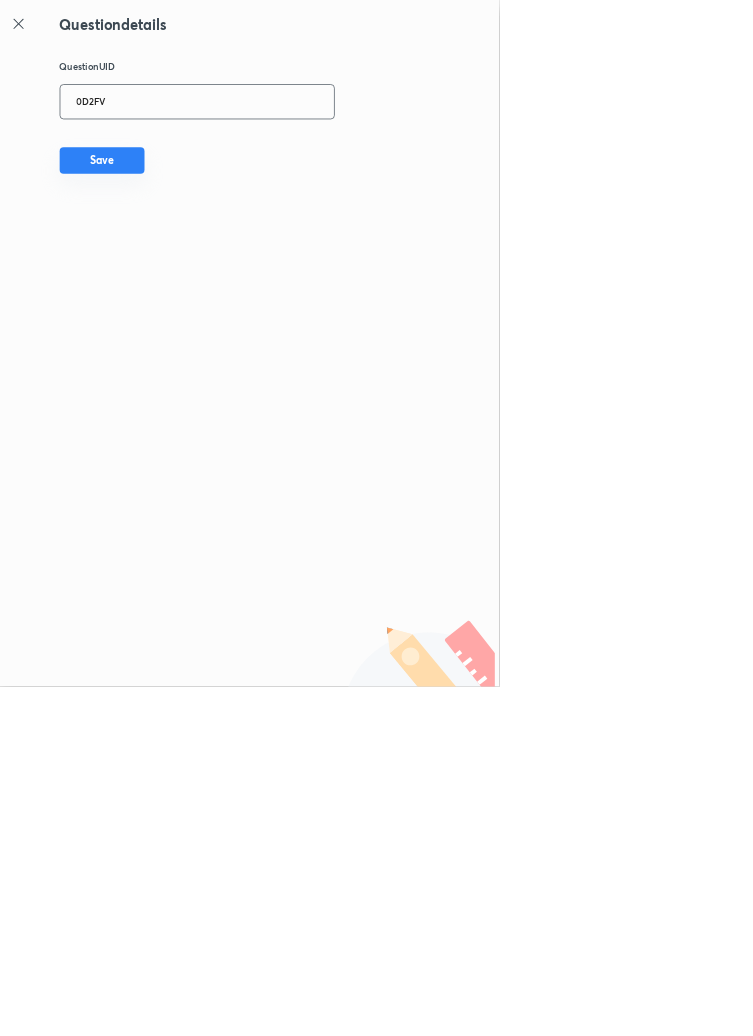 type on "0D2FV" 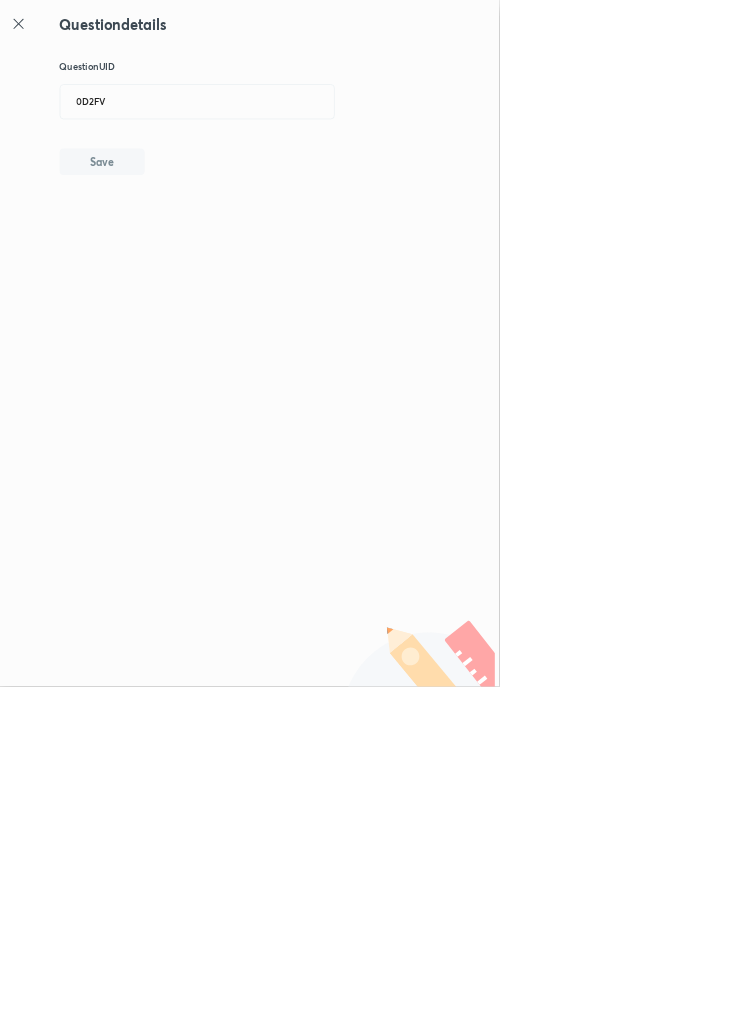 type 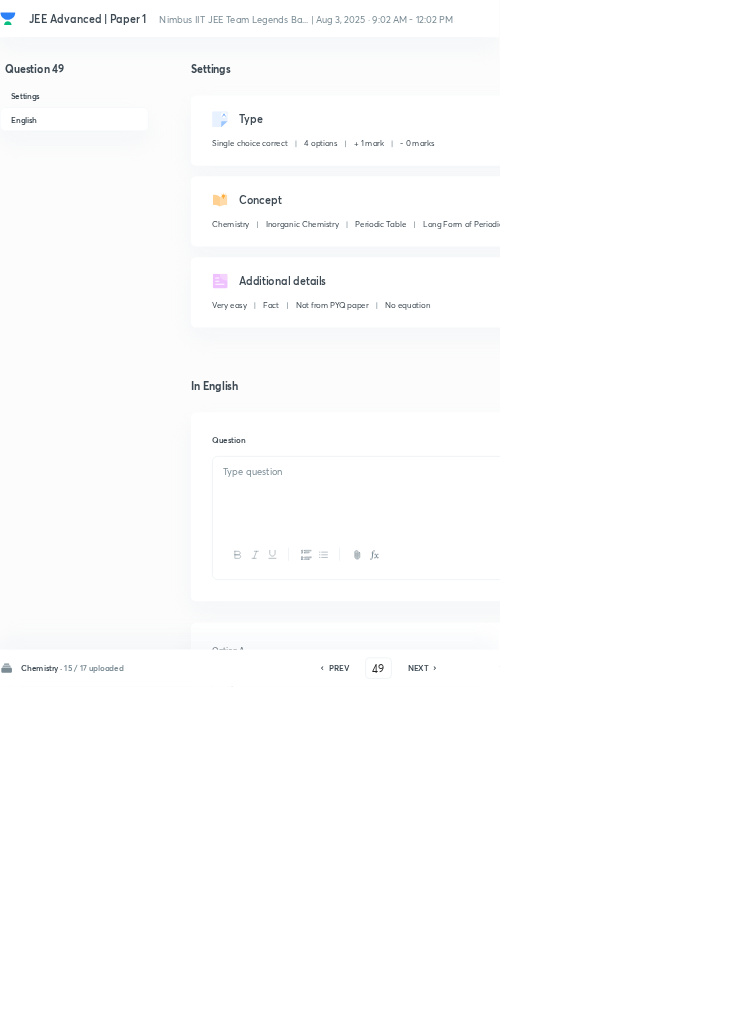 checkbox on "true" 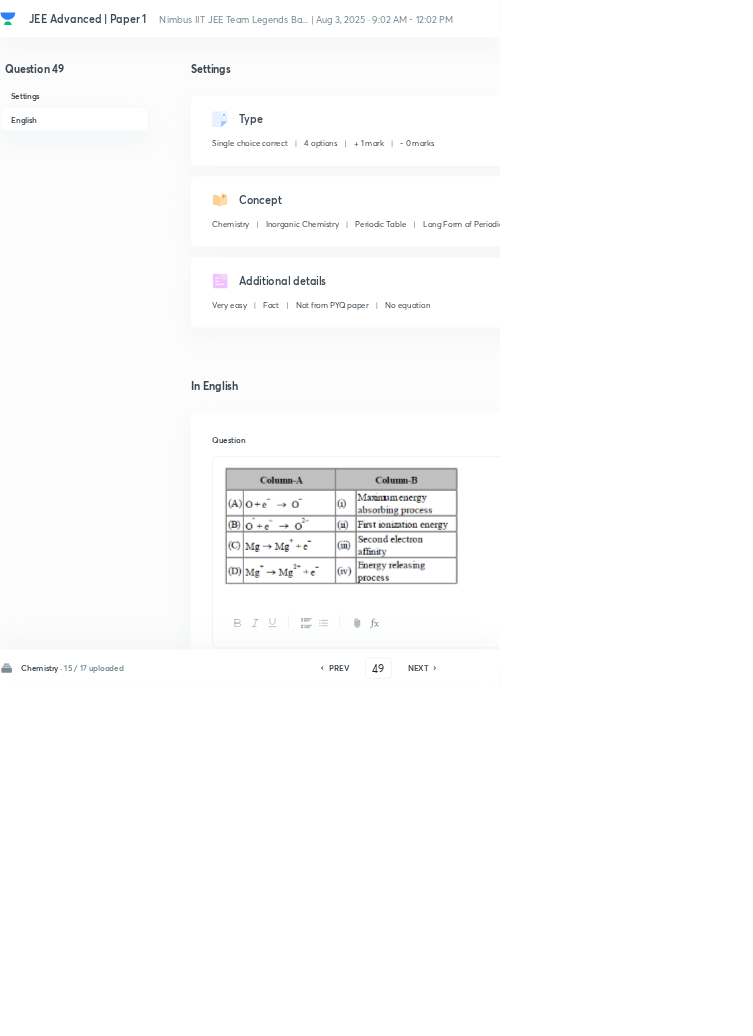 click on "NEXT" at bounding box center [630, 1008] 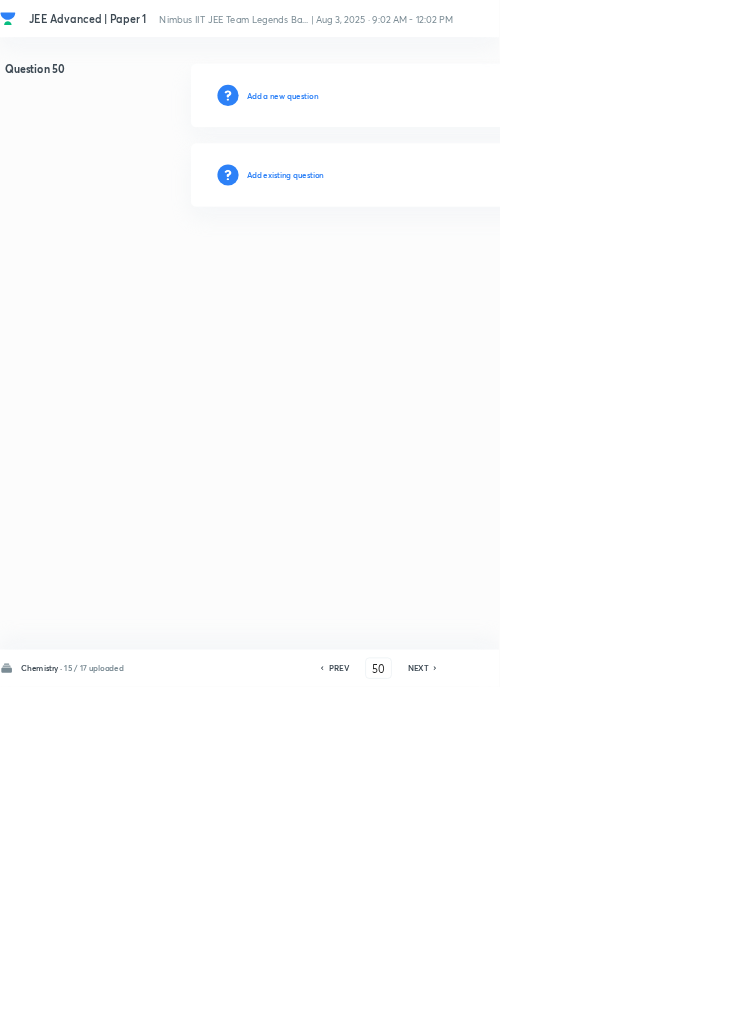 click on "Add existing question" at bounding box center [430, 264] 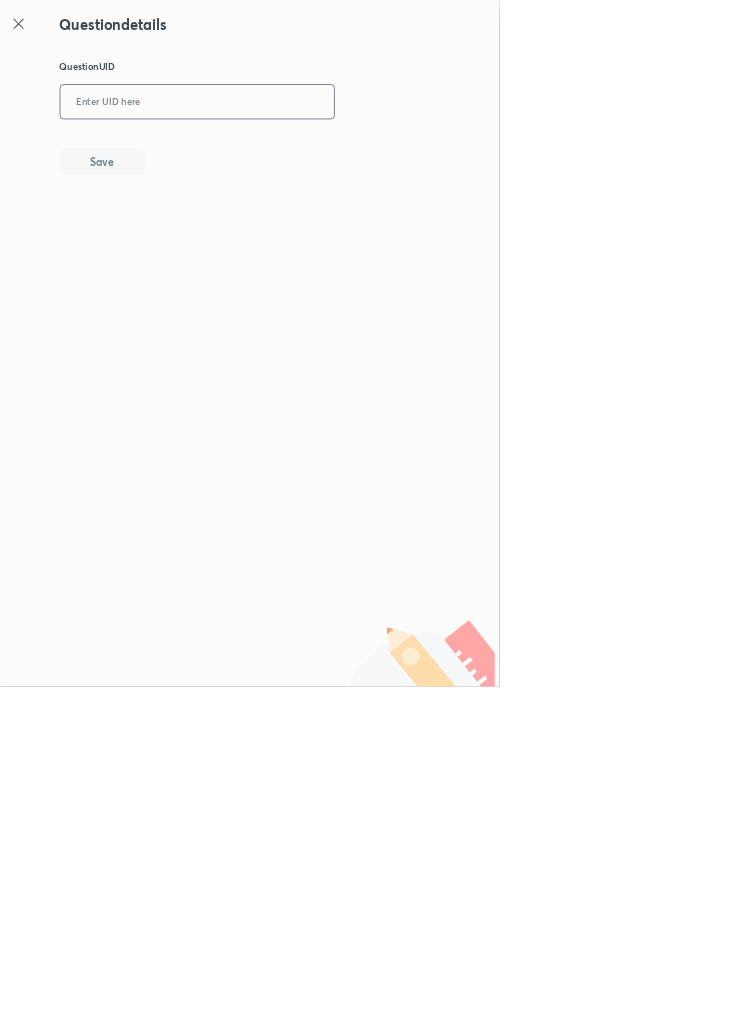 click at bounding box center [297, 154] 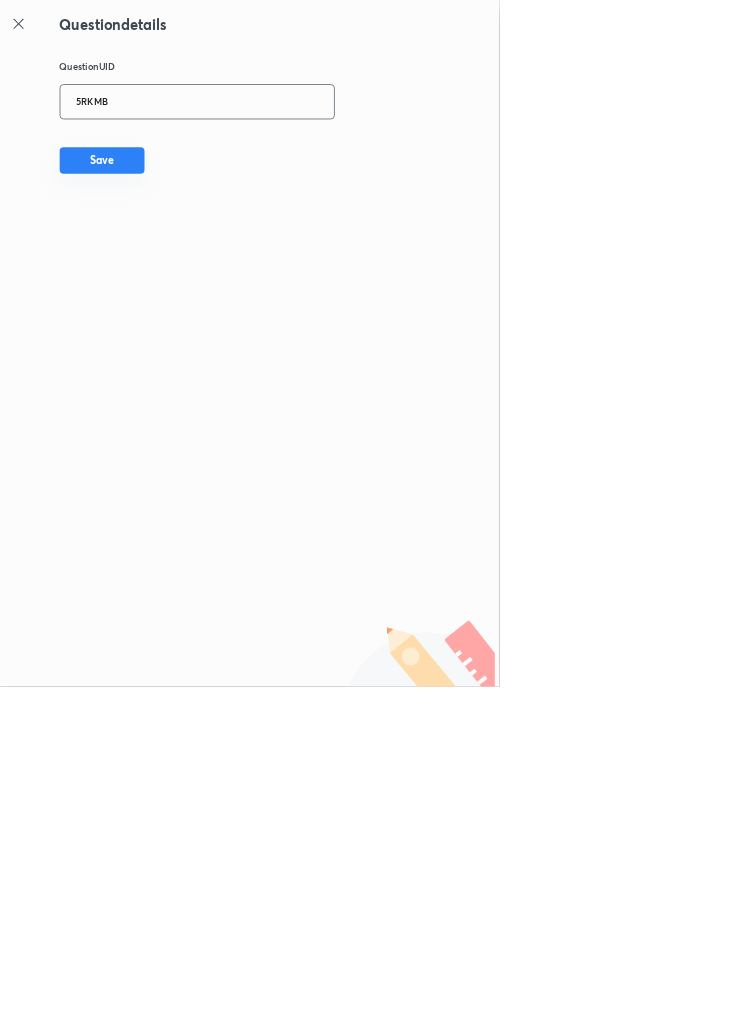 type on "5RKMB" 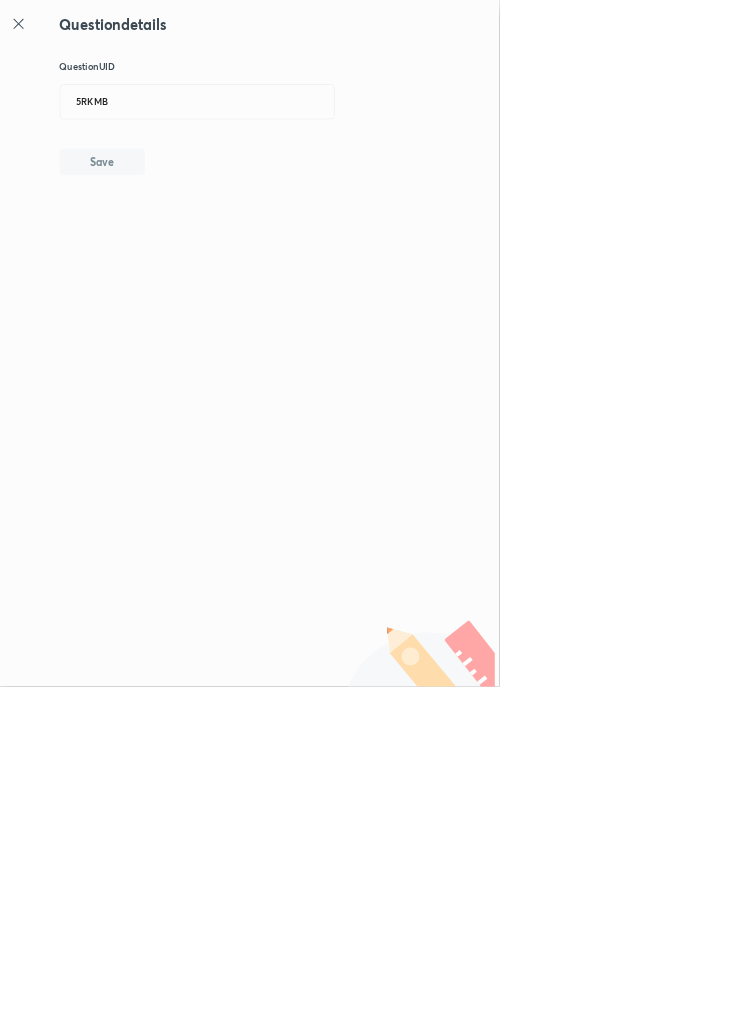 type 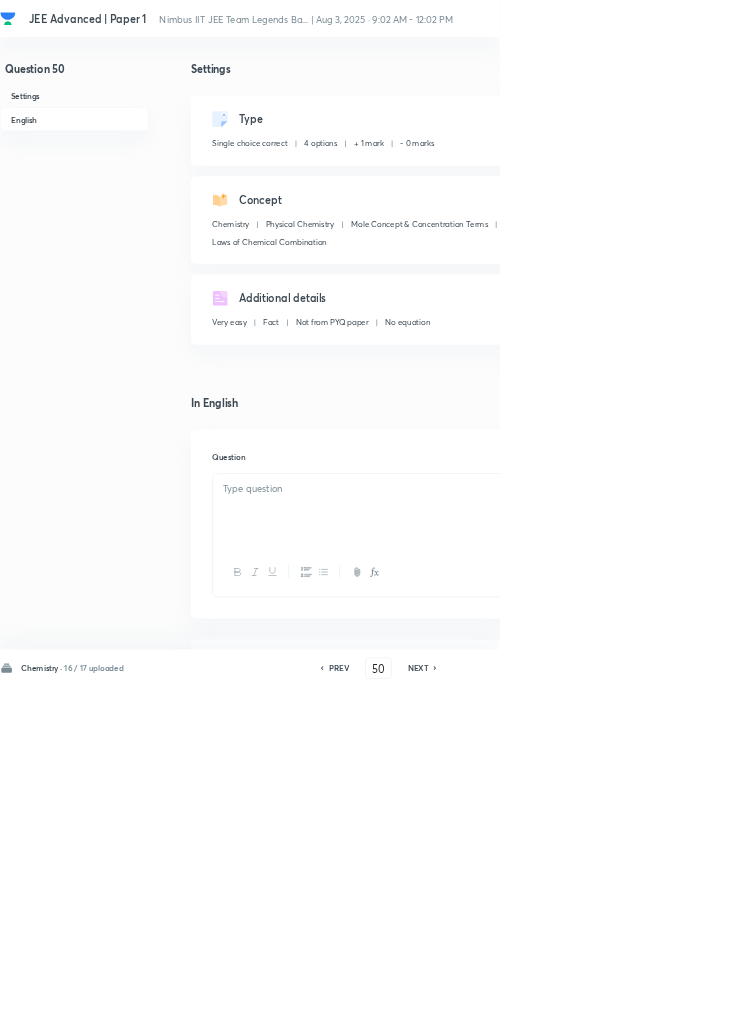 checkbox on "true" 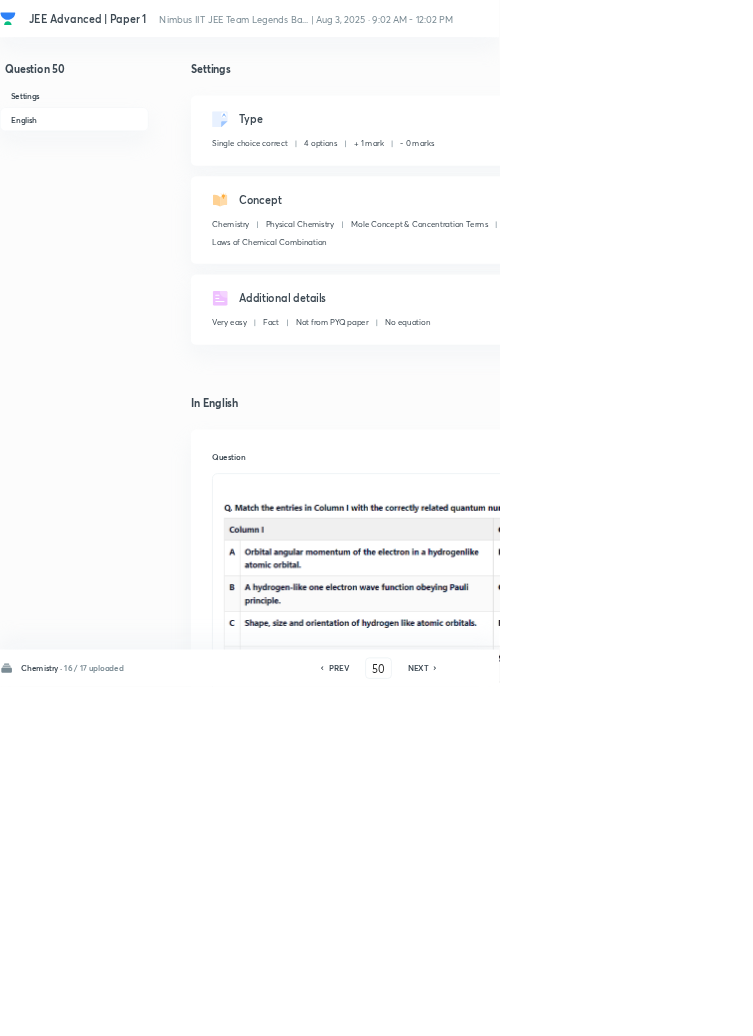 click on "NEXT" at bounding box center (630, 1008) 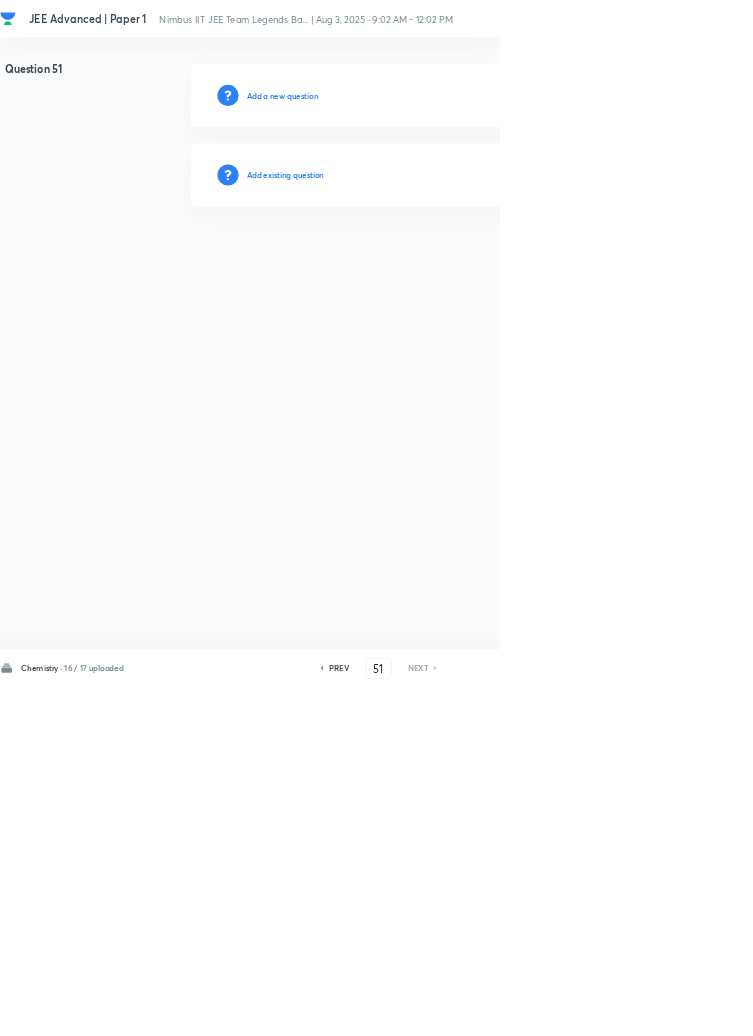 click on "Add existing question" at bounding box center (430, 264) 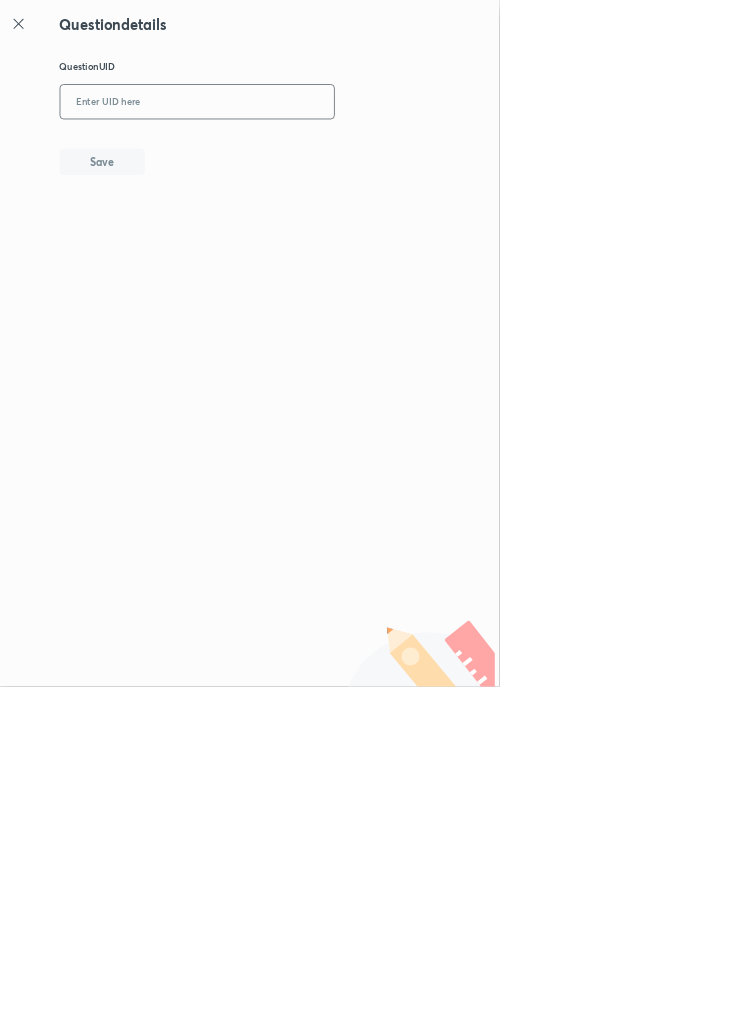 click at bounding box center (297, 154) 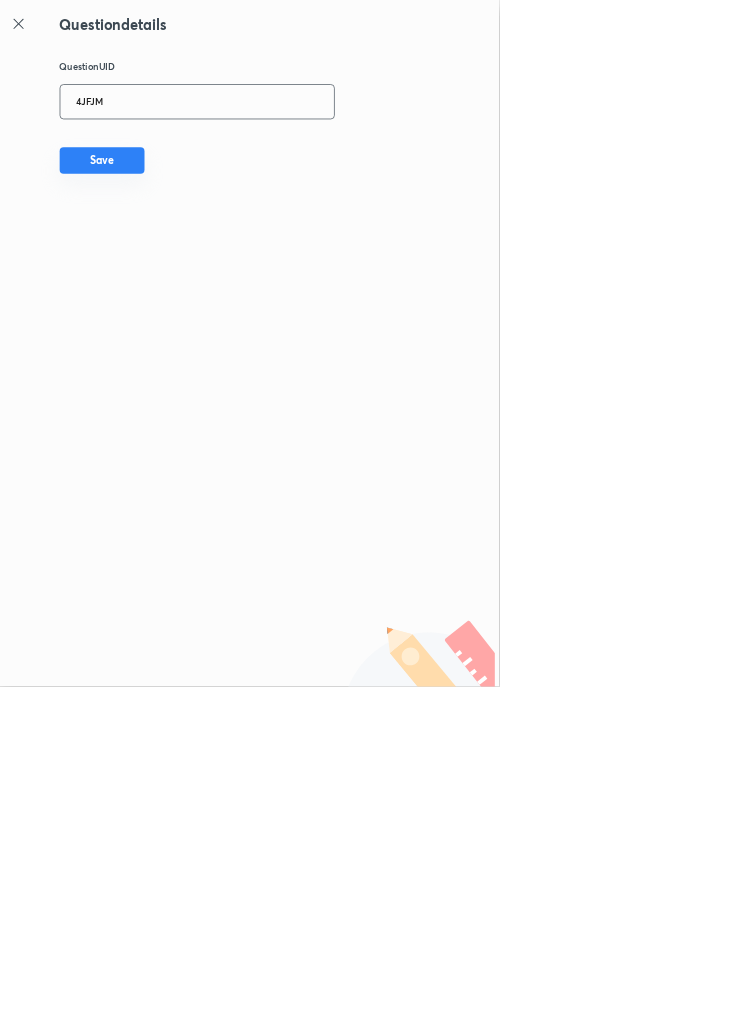 type on "4JFJM" 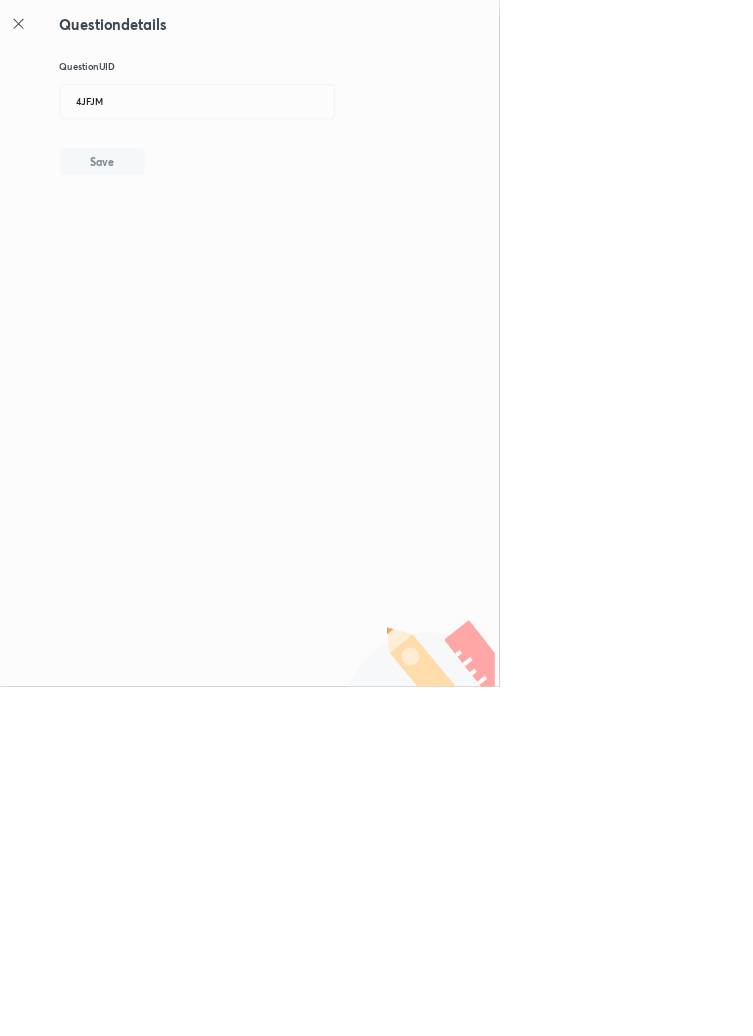 type 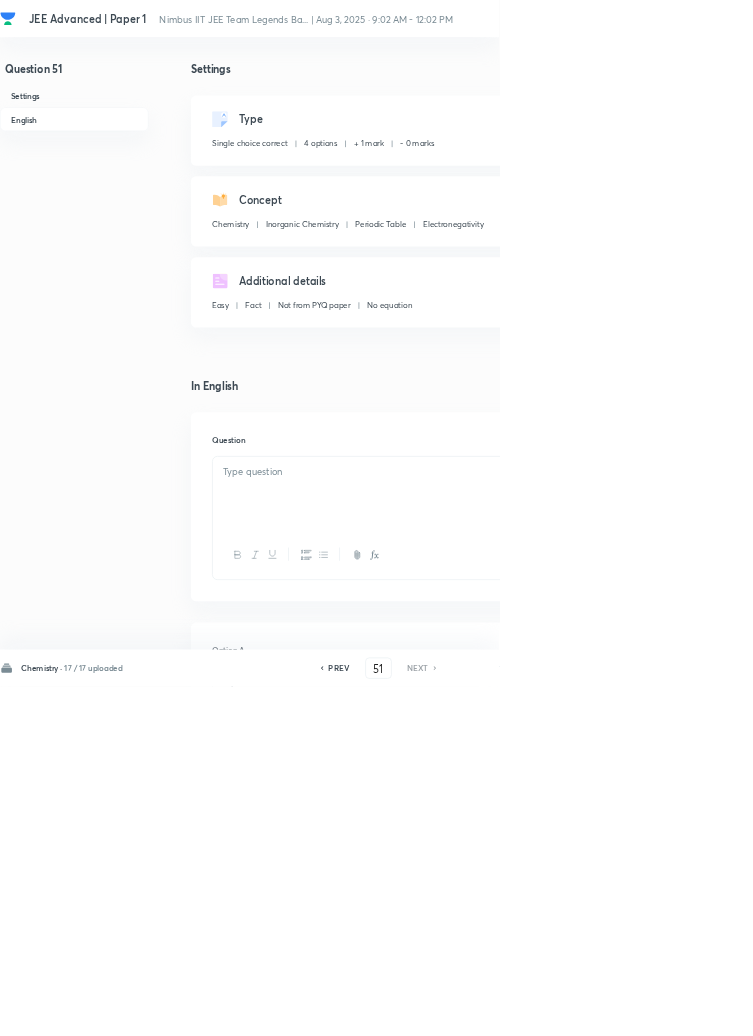 checkbox on "true" 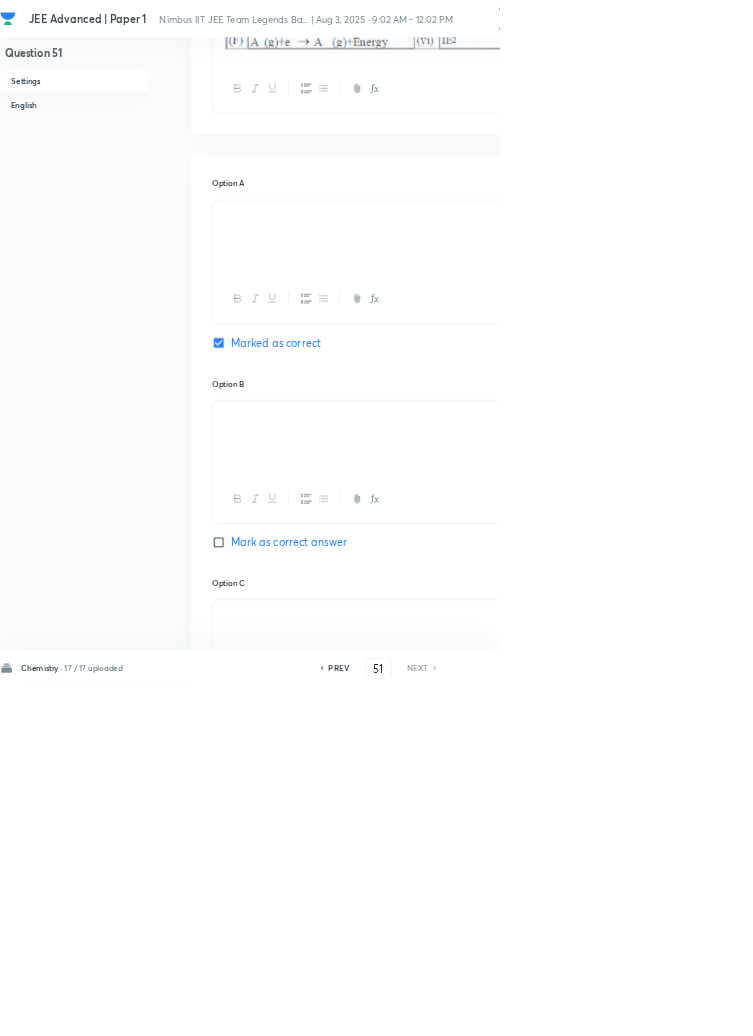 scroll, scrollTop: 0, scrollLeft: 0, axis: both 